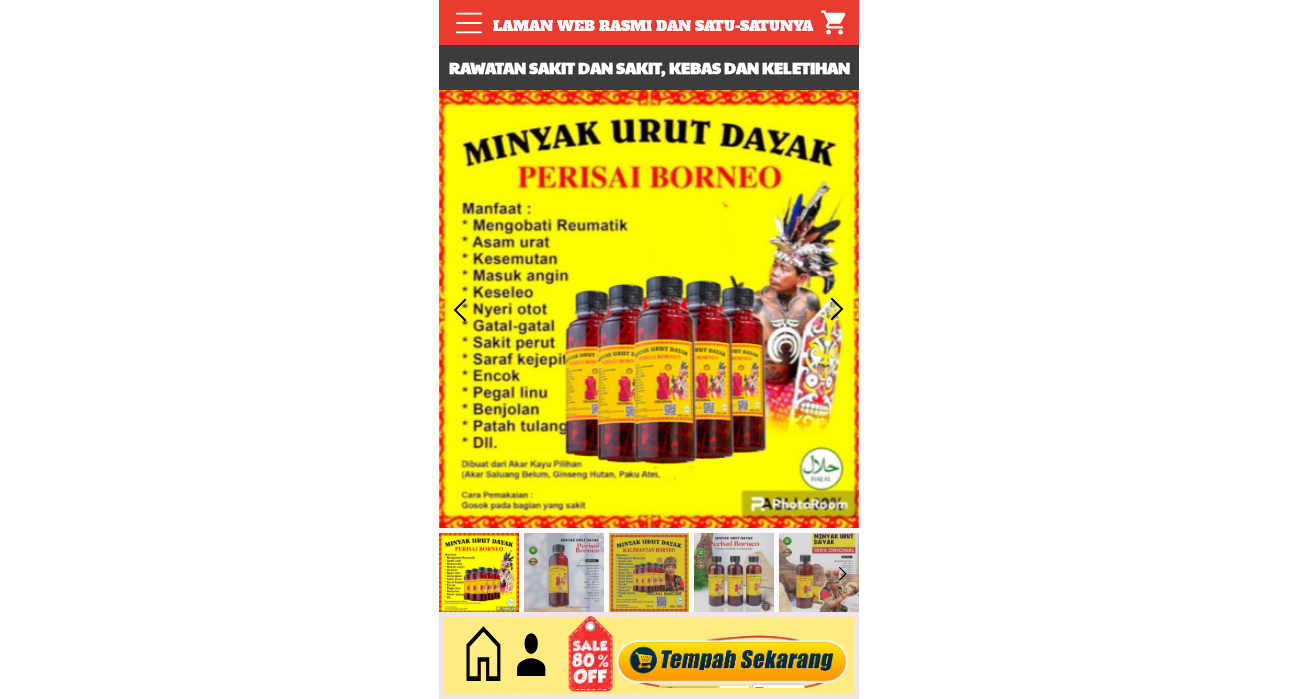 scroll, scrollTop: 0, scrollLeft: 0, axis: both 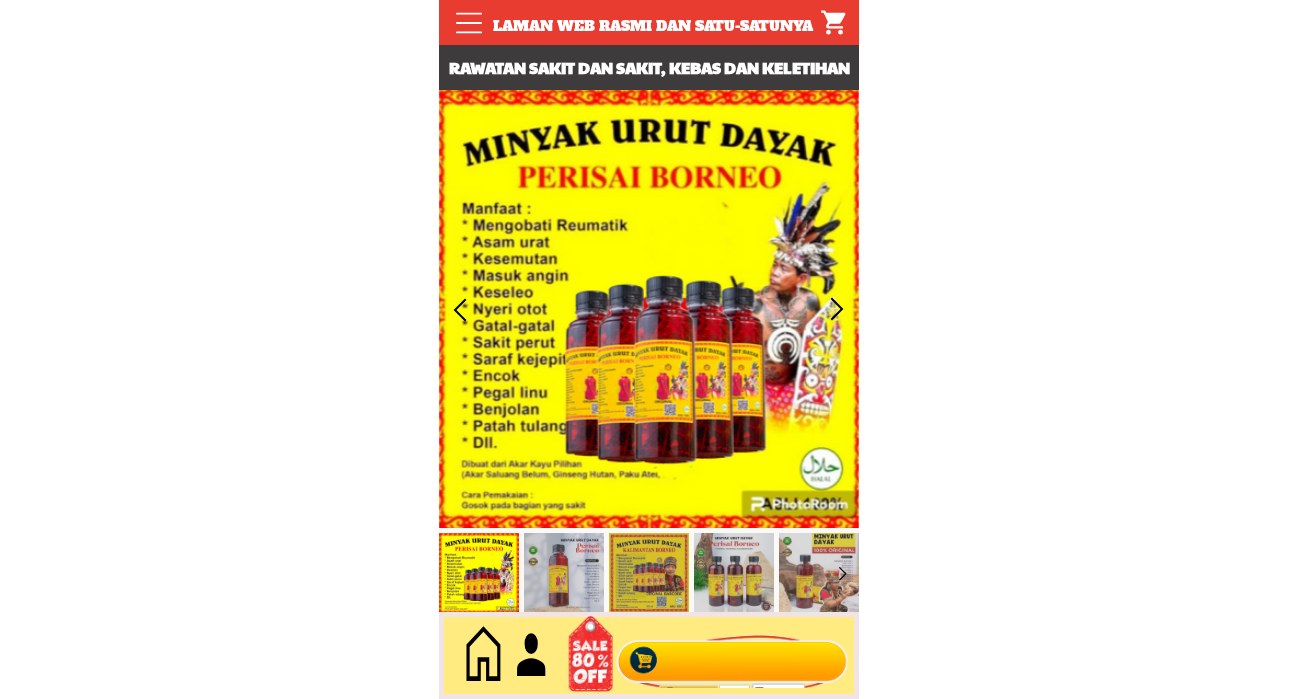 click at bounding box center [732, 656] 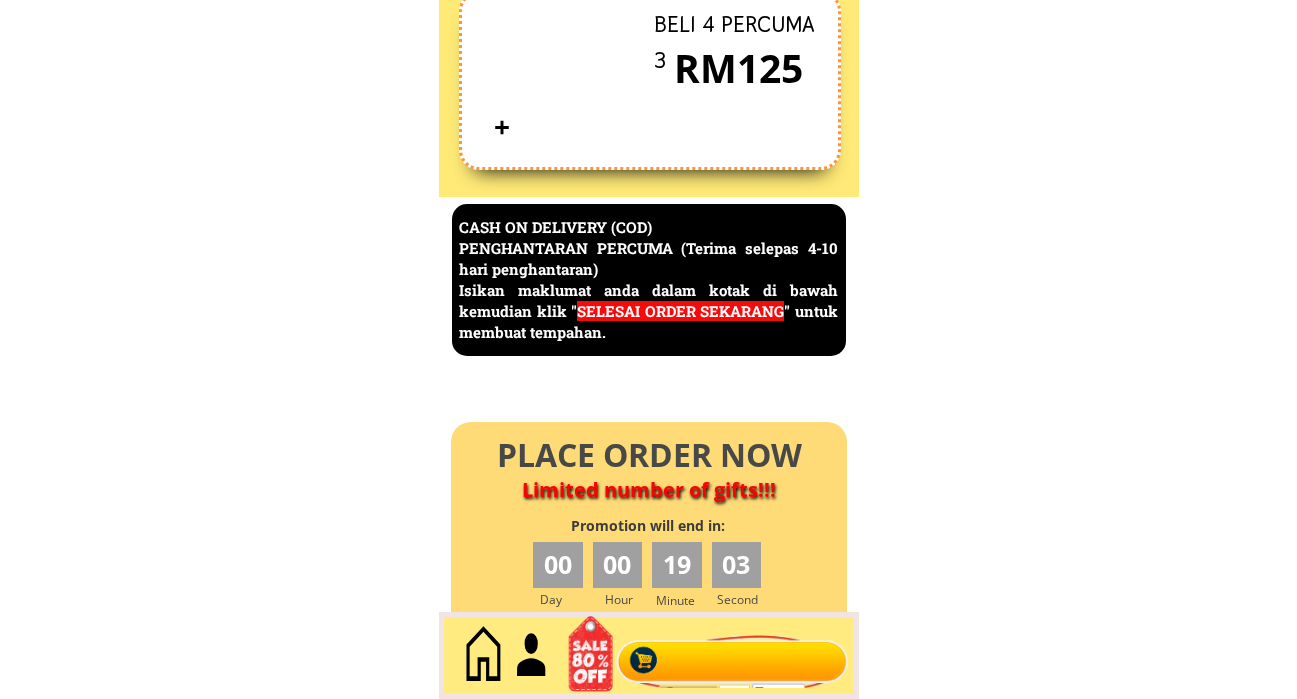 scroll, scrollTop: 8676, scrollLeft: 0, axis: vertical 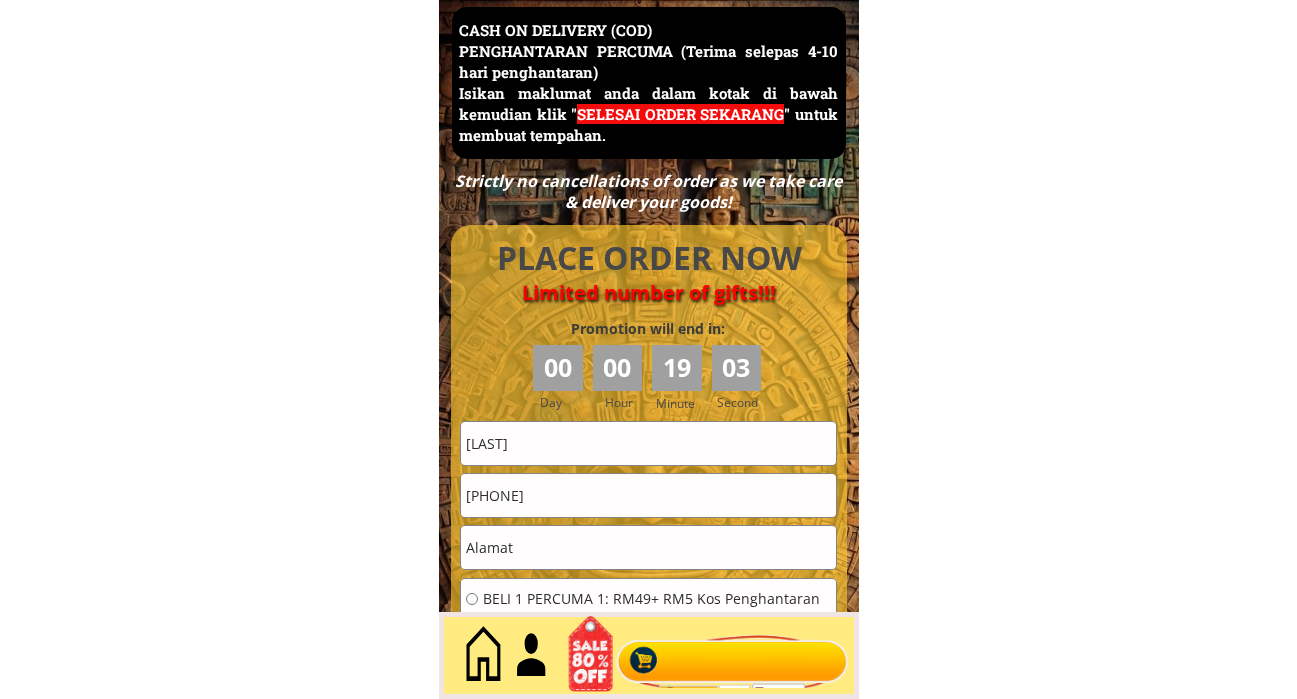 click on "Ooi Ah Lack" at bounding box center (648, 443) 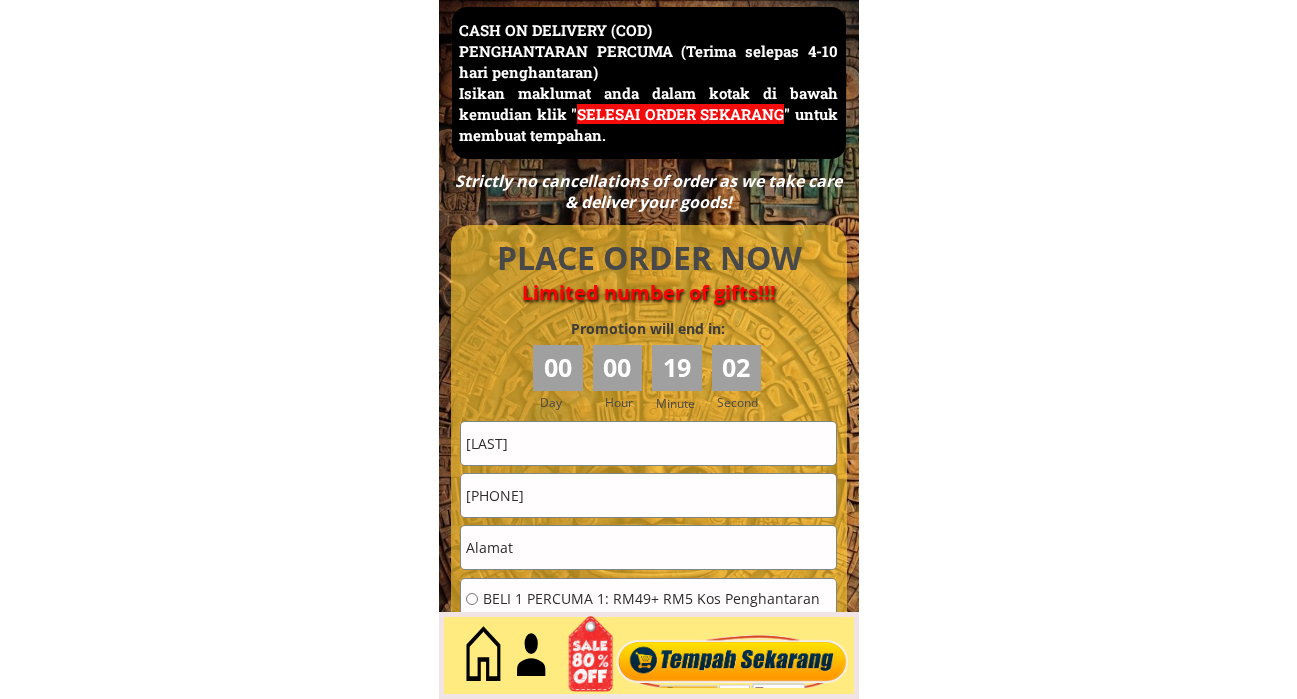 click on "Ooi Ah Lack" at bounding box center (648, 443) 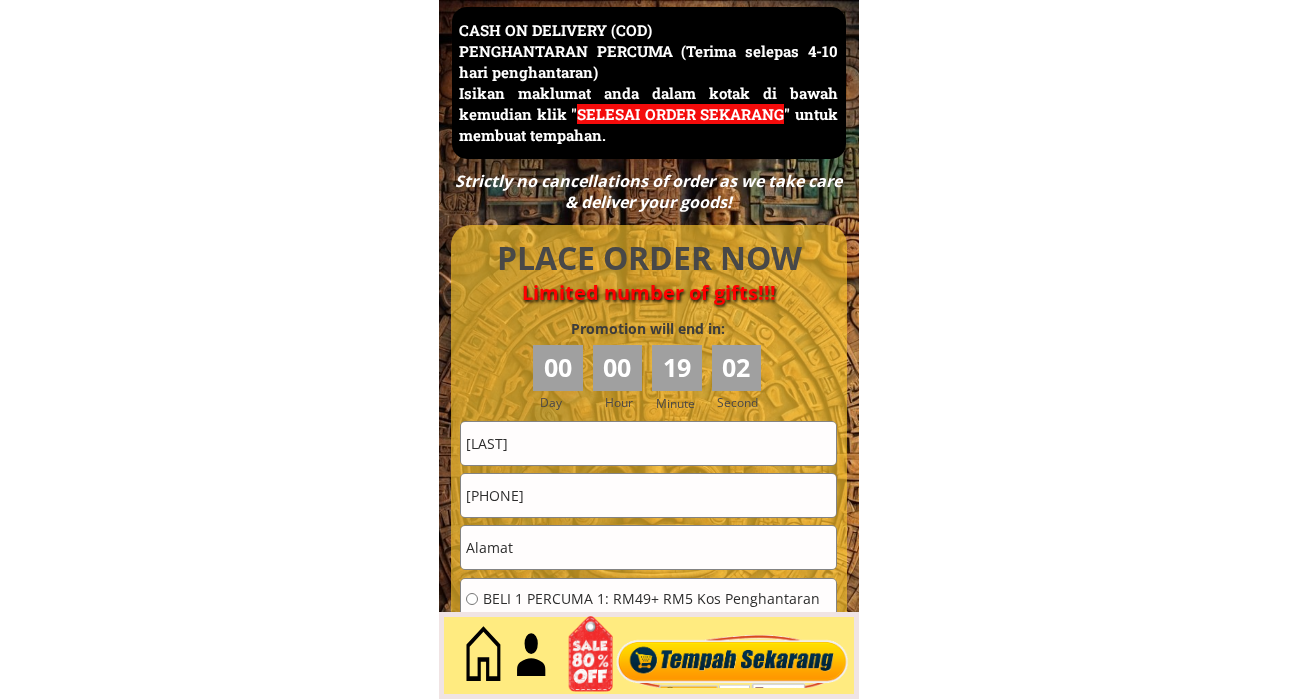 click on "Ooi Ah Lack" at bounding box center (648, 443) 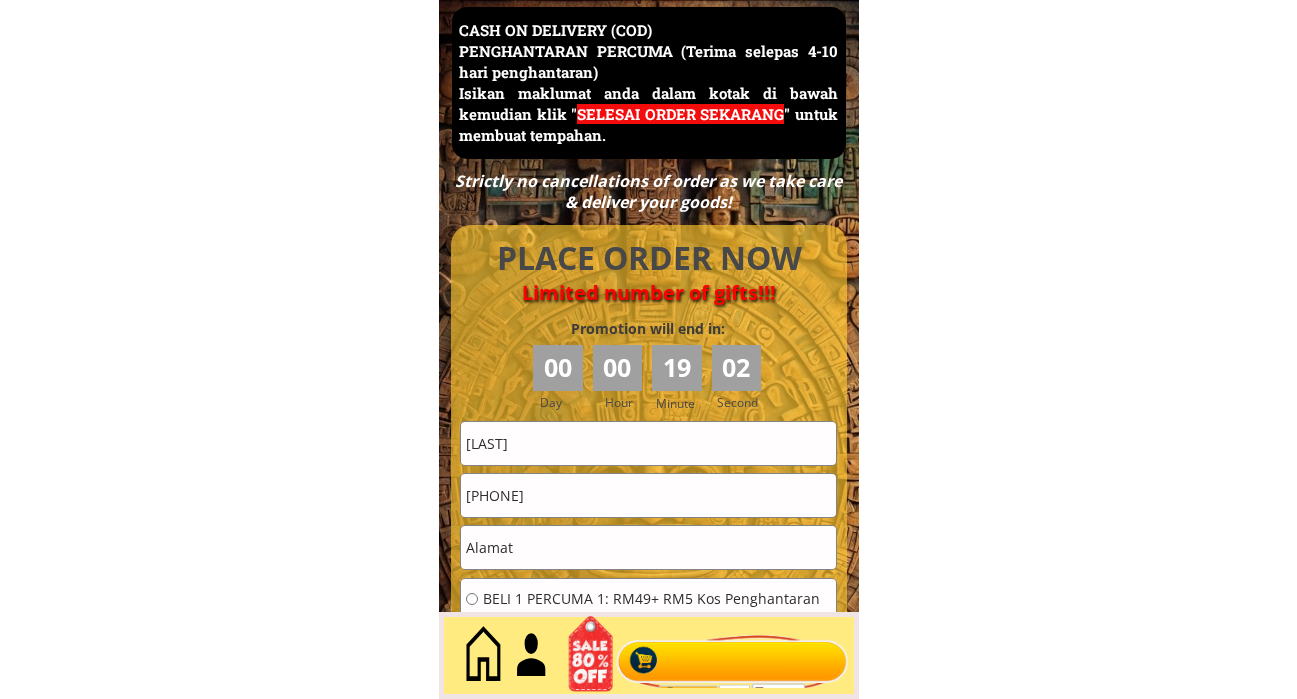 paste on "[FIRST] Binti [LAST]" 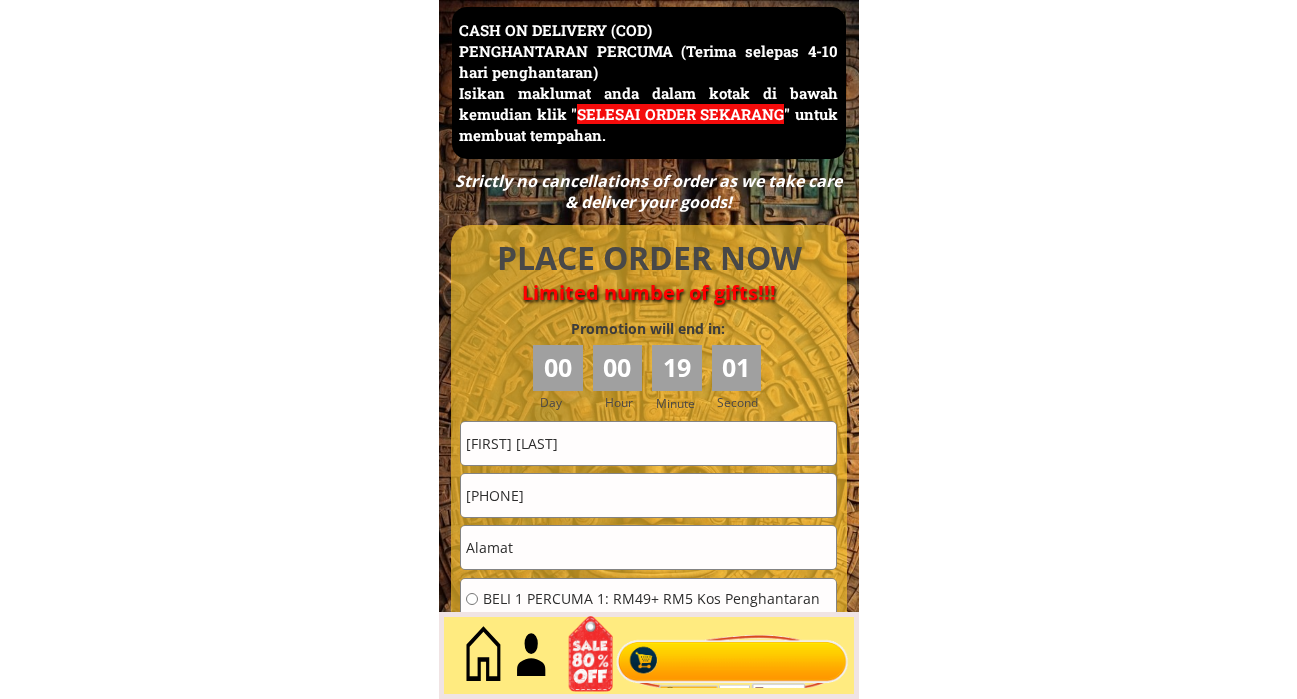 type on "[FIRST] Binti [LAST]" 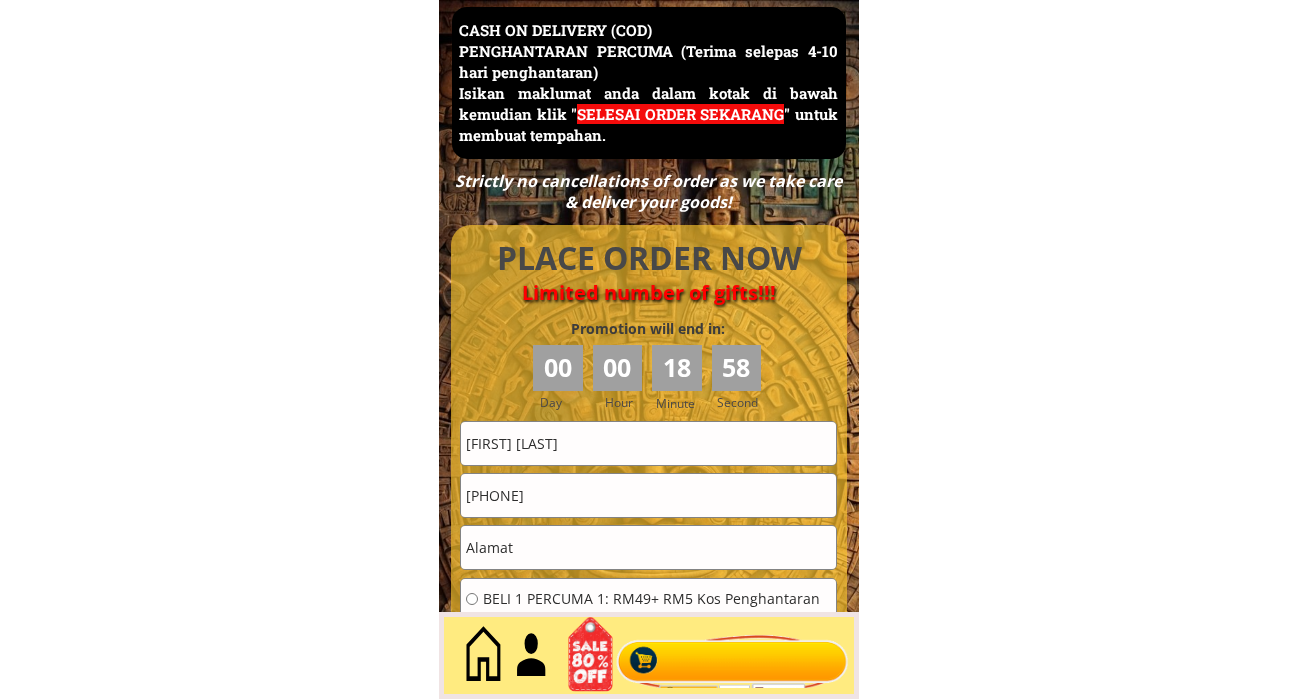click on "0164279882" at bounding box center [648, 495] 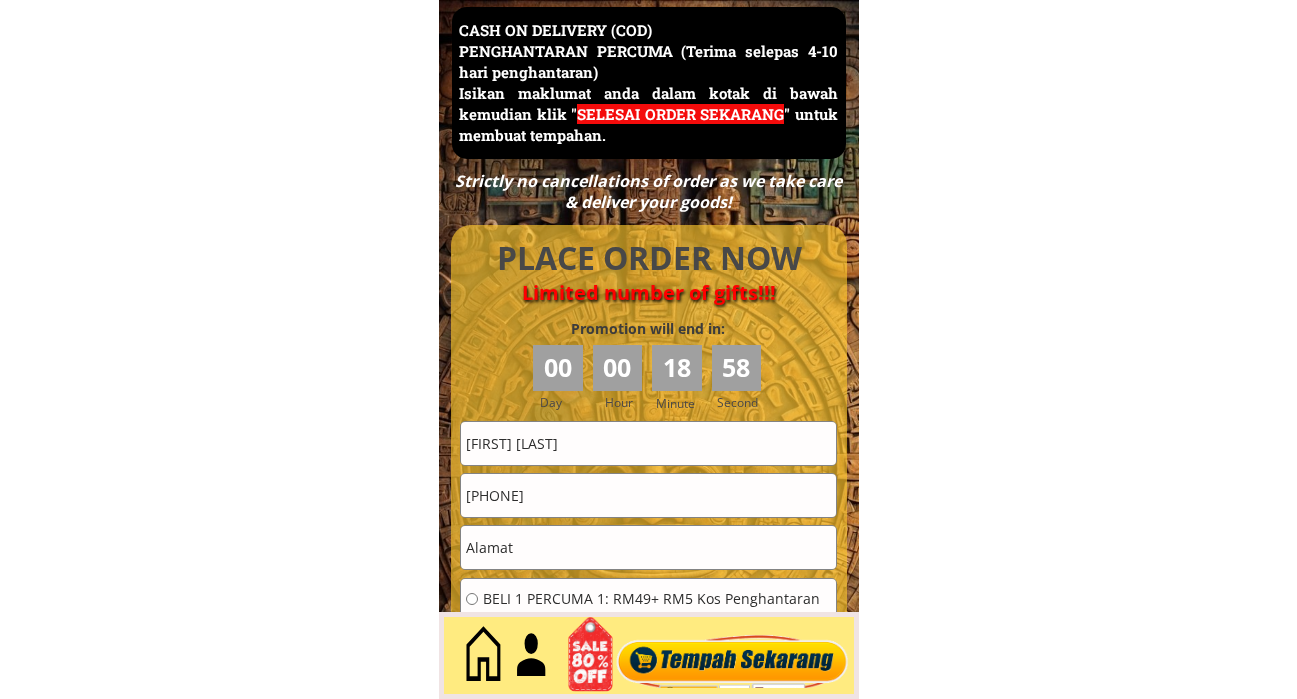 paste on "99783934" 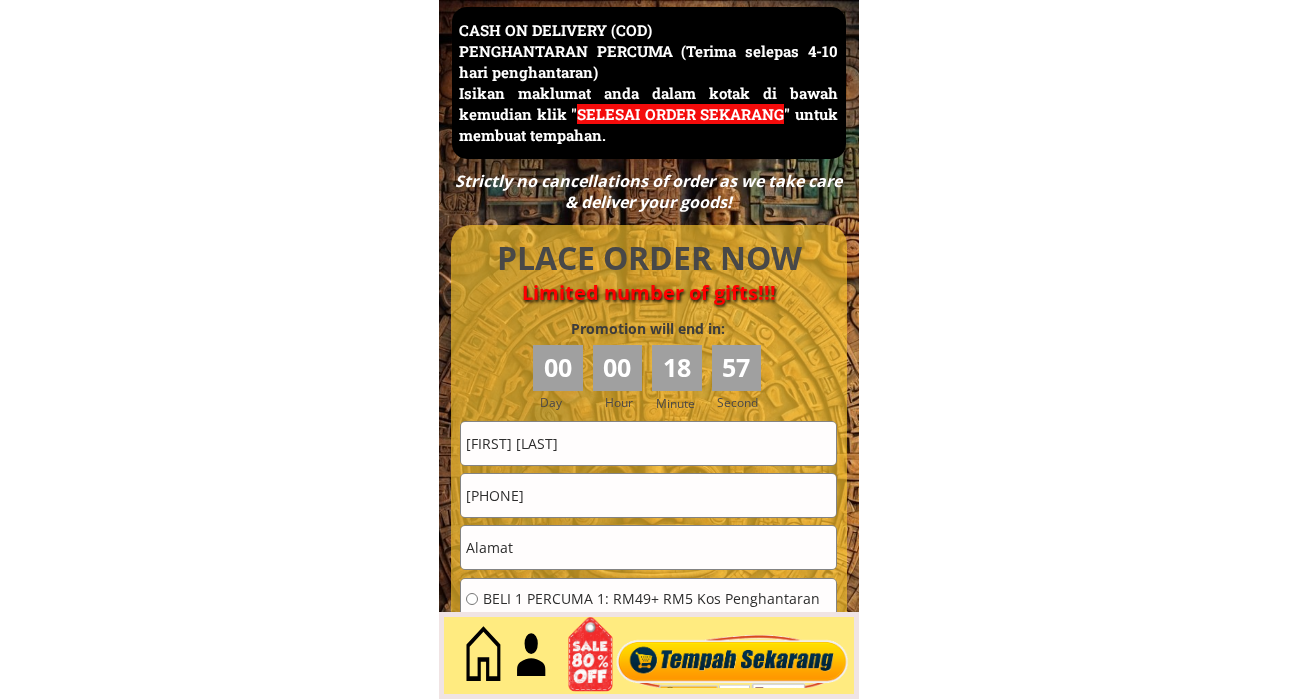 type on "[PHONE]" 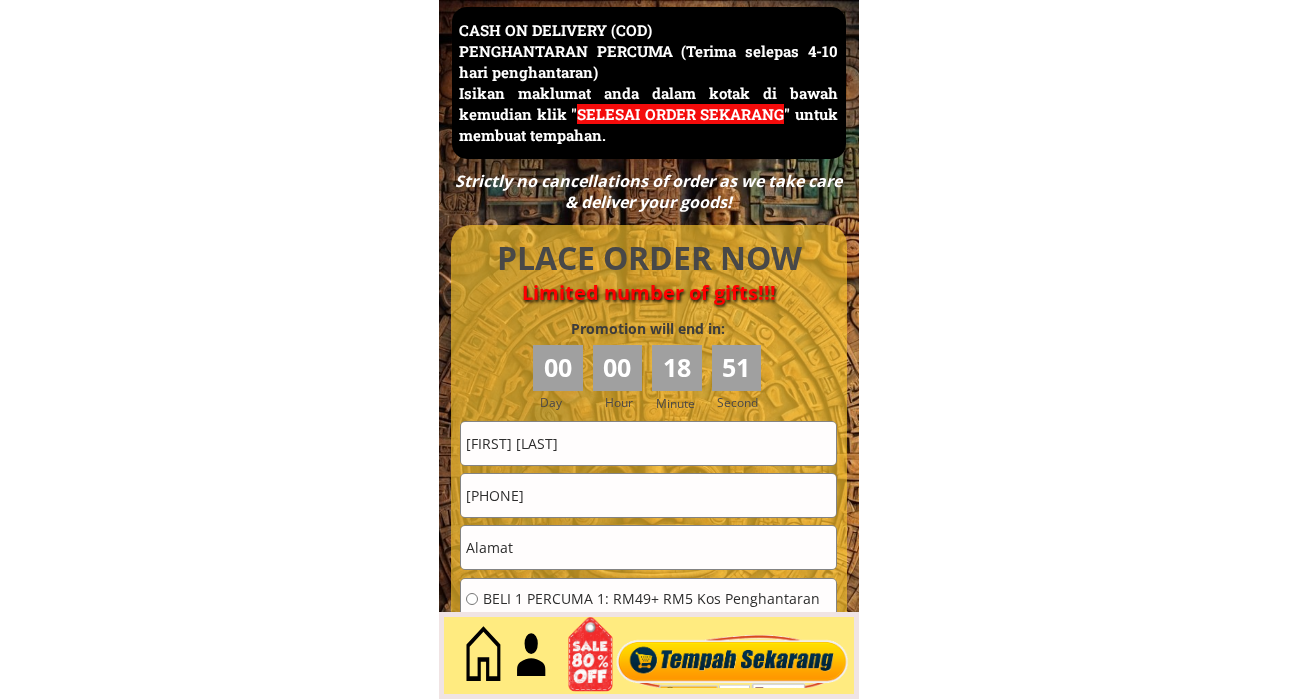 click at bounding box center (648, 547) 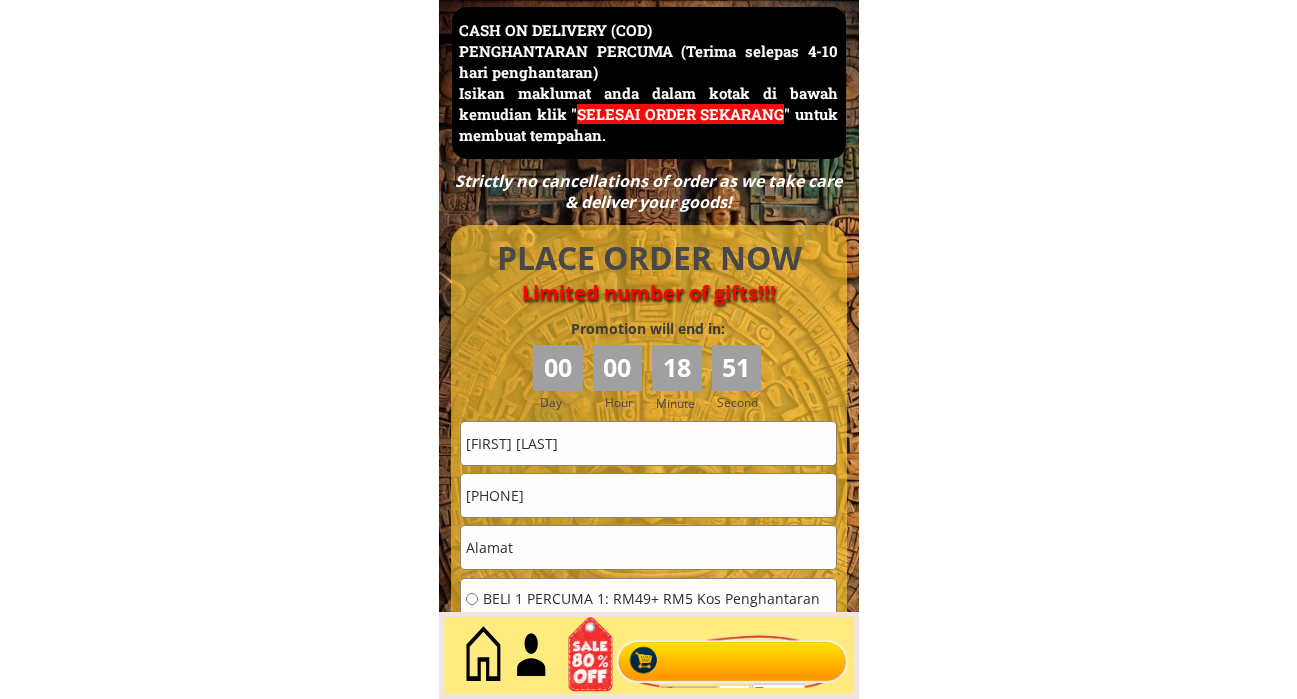 click at bounding box center [648, 547] 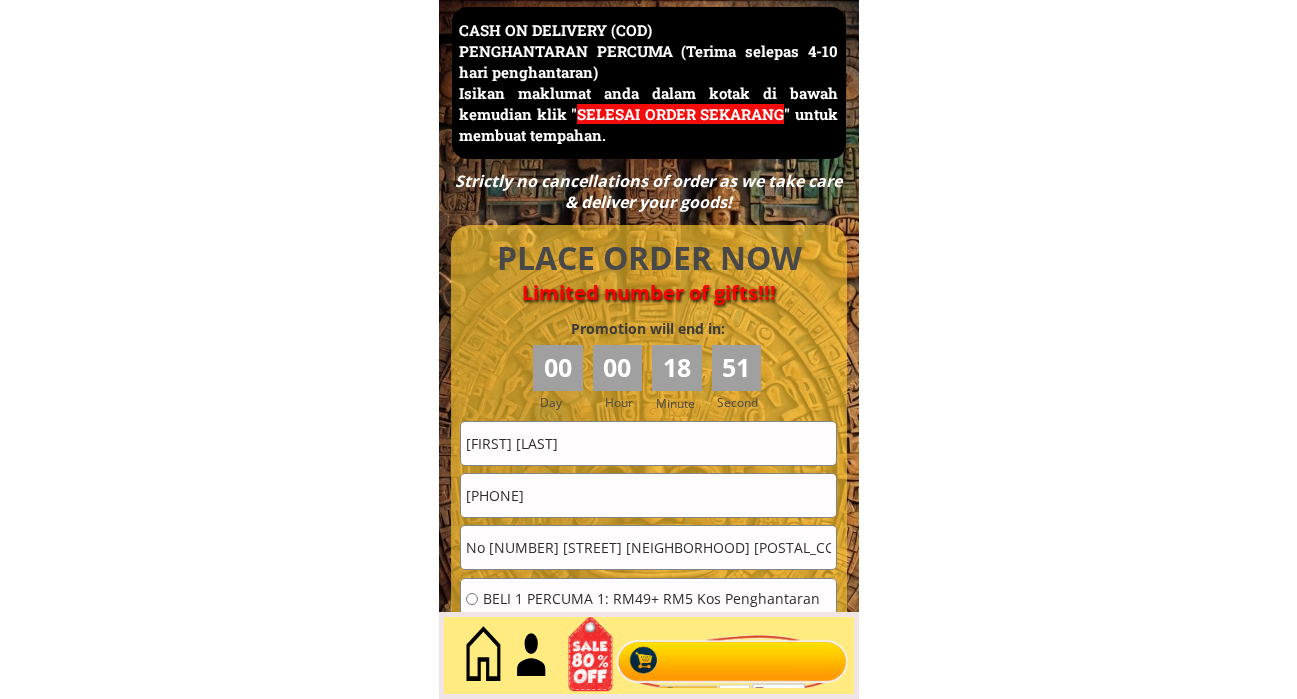 scroll, scrollTop: 0, scrollLeft: 43, axis: horizontal 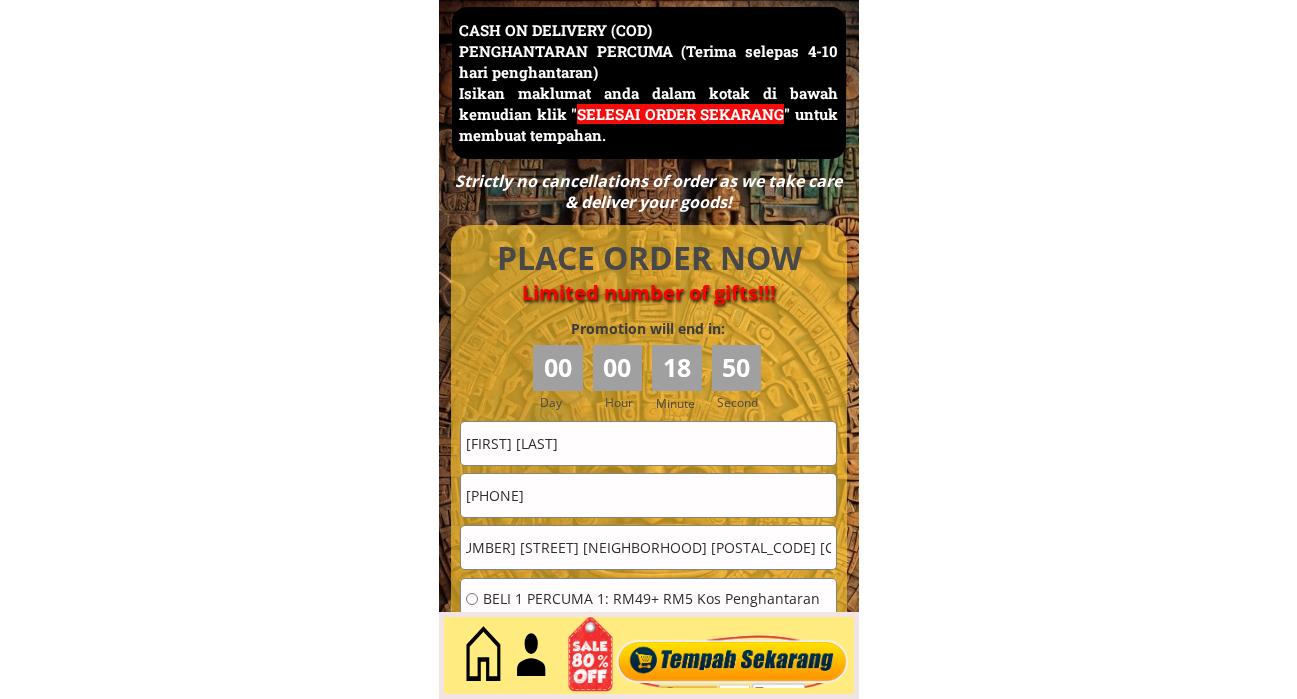 type on ""No 19 jln tj l/10 taman Temerloh jaya 28000 Temerloh pahang" 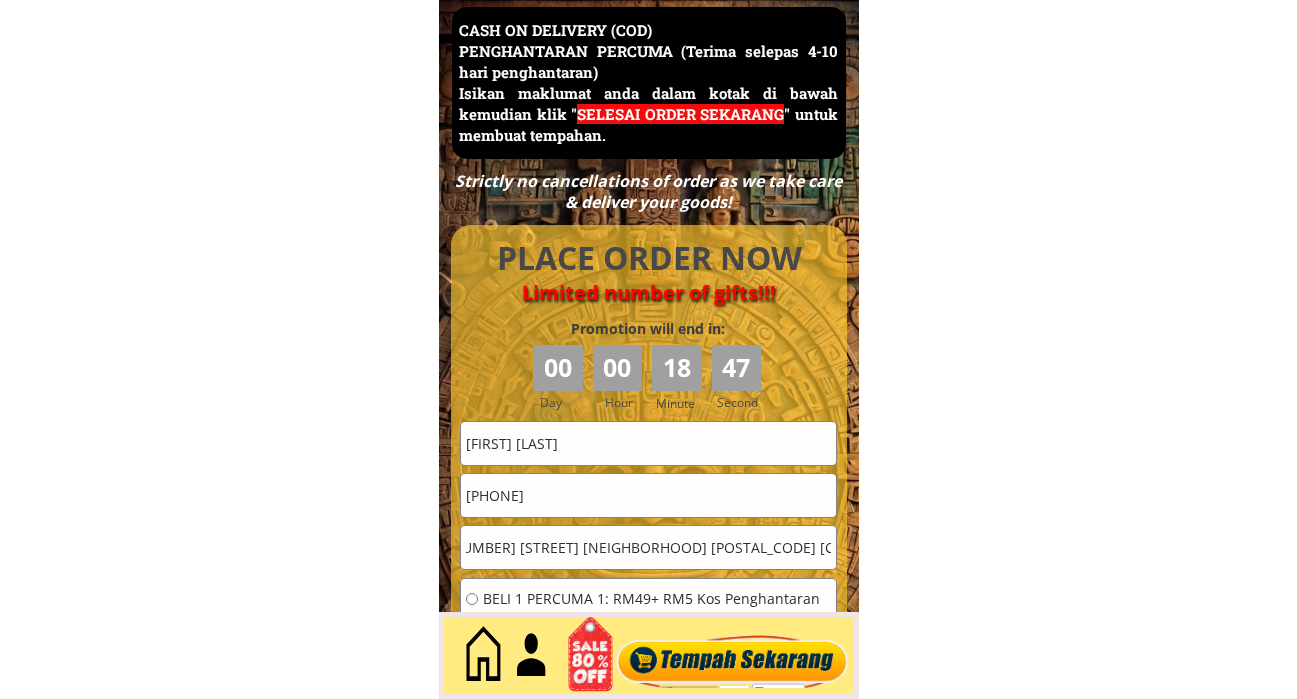 scroll, scrollTop: 0, scrollLeft: 0, axis: both 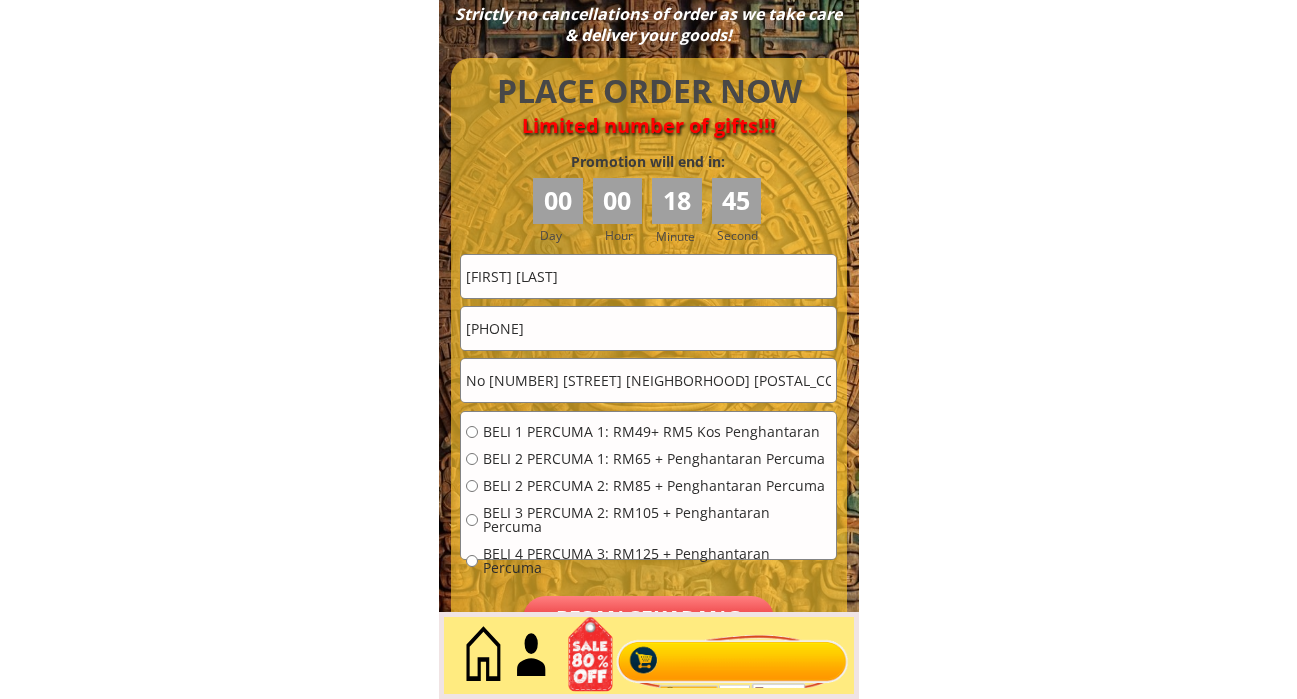 click on "BELI 1 PERCUMA 1: RM49+ RM5 Kos  Penghantaran" at bounding box center (657, 432) 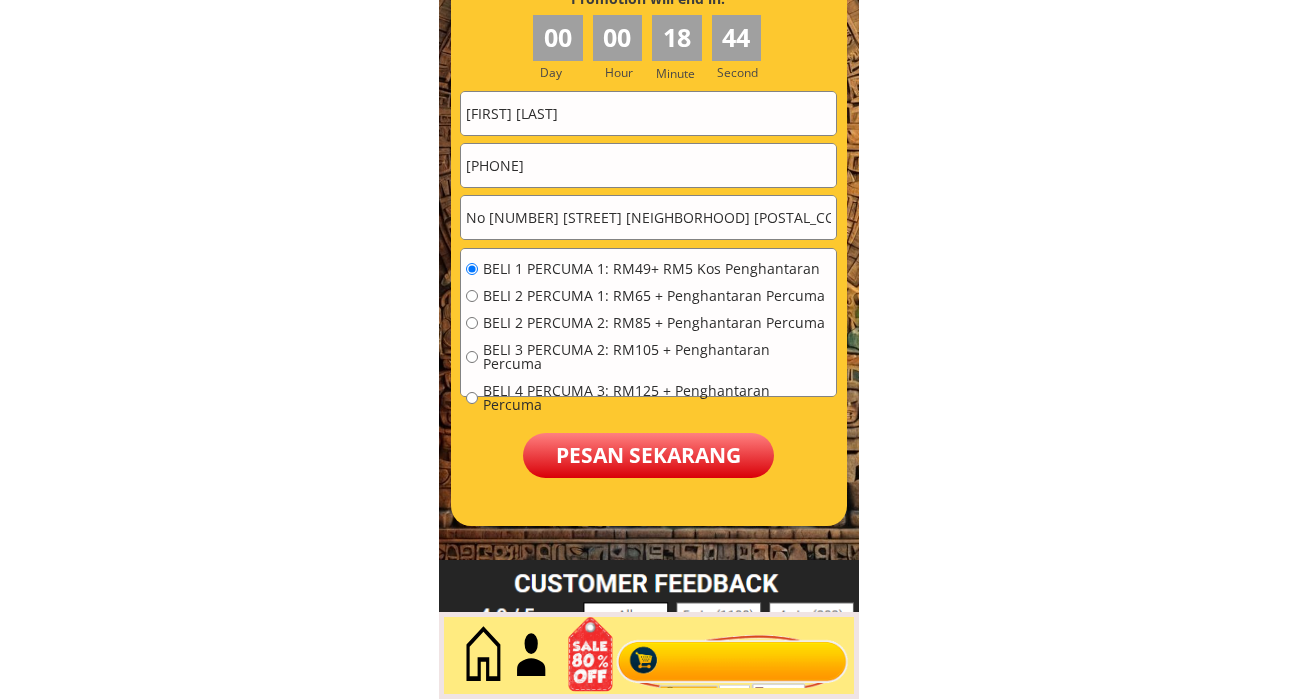 scroll, scrollTop: 9009, scrollLeft: 0, axis: vertical 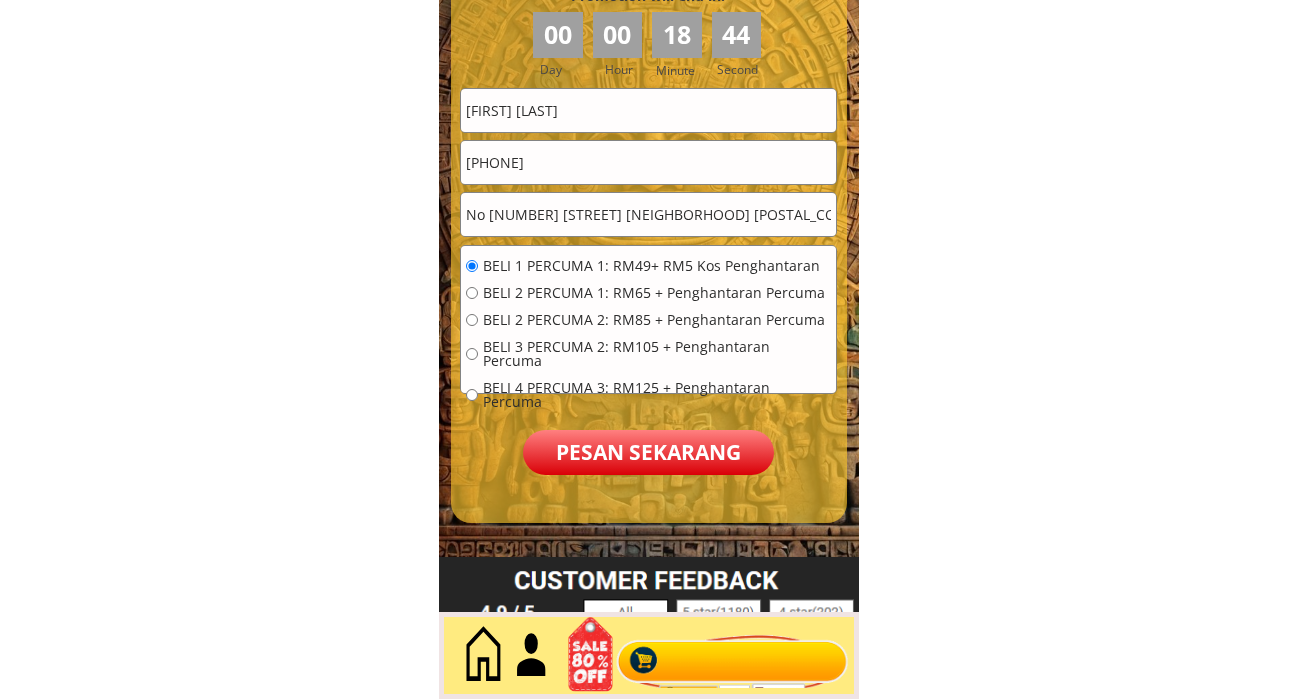 click on "Pesan sekarang" at bounding box center (648, 452) 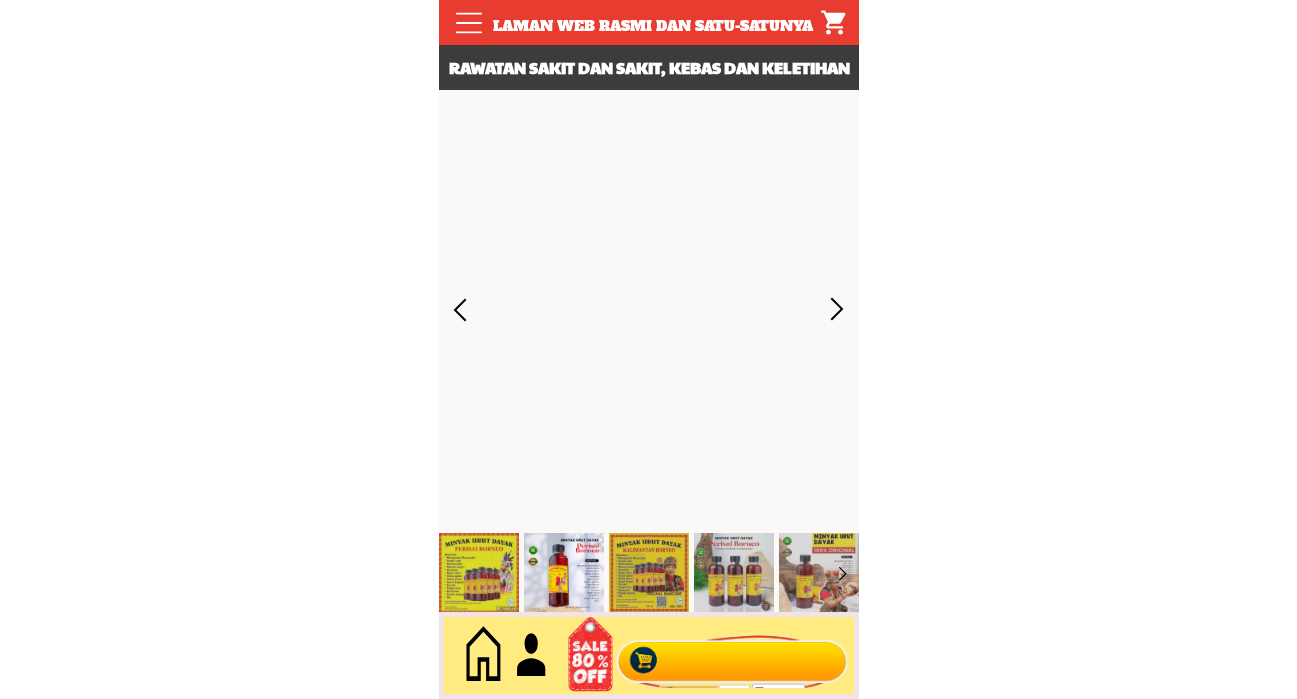 scroll, scrollTop: 0, scrollLeft: 0, axis: both 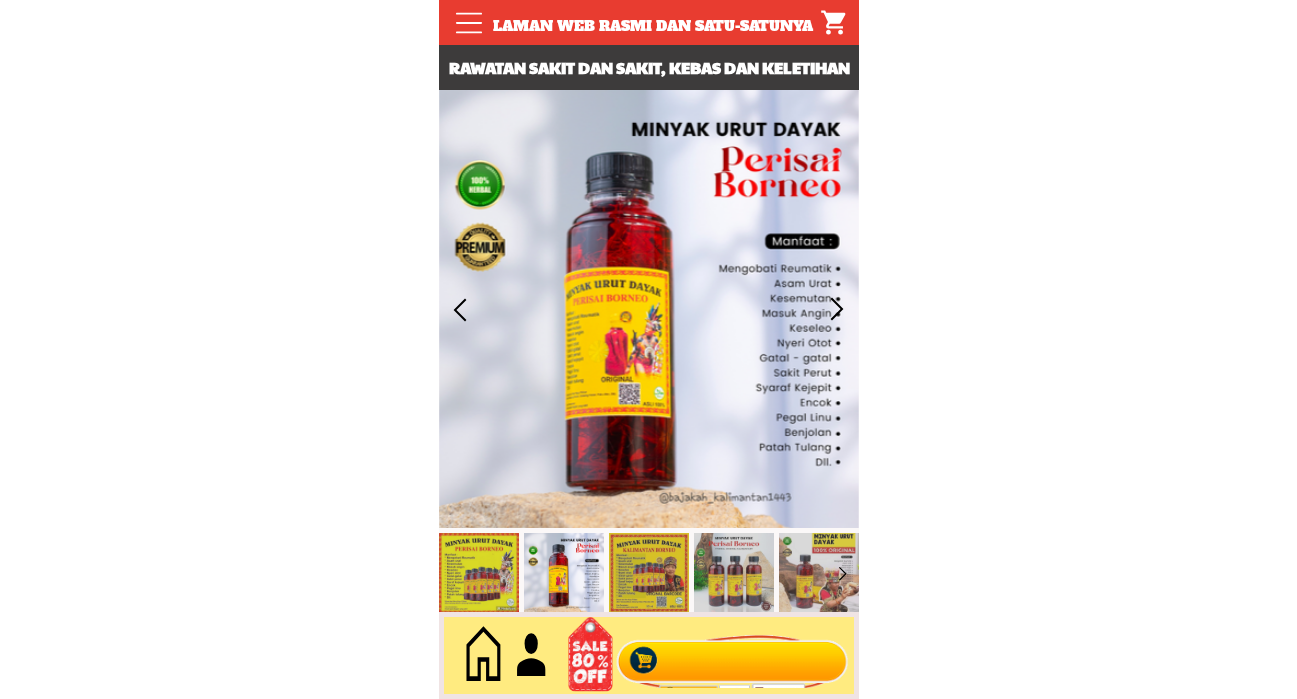 click at bounding box center (732, 656) 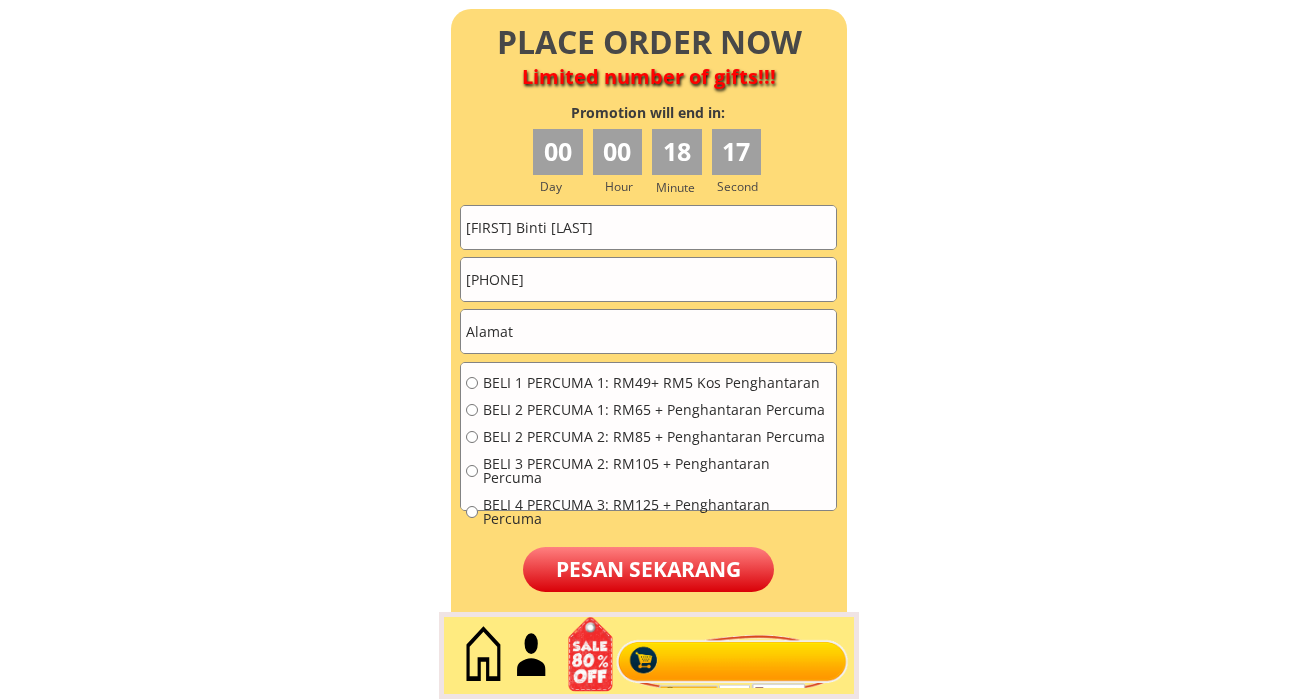 scroll, scrollTop: 8937, scrollLeft: 0, axis: vertical 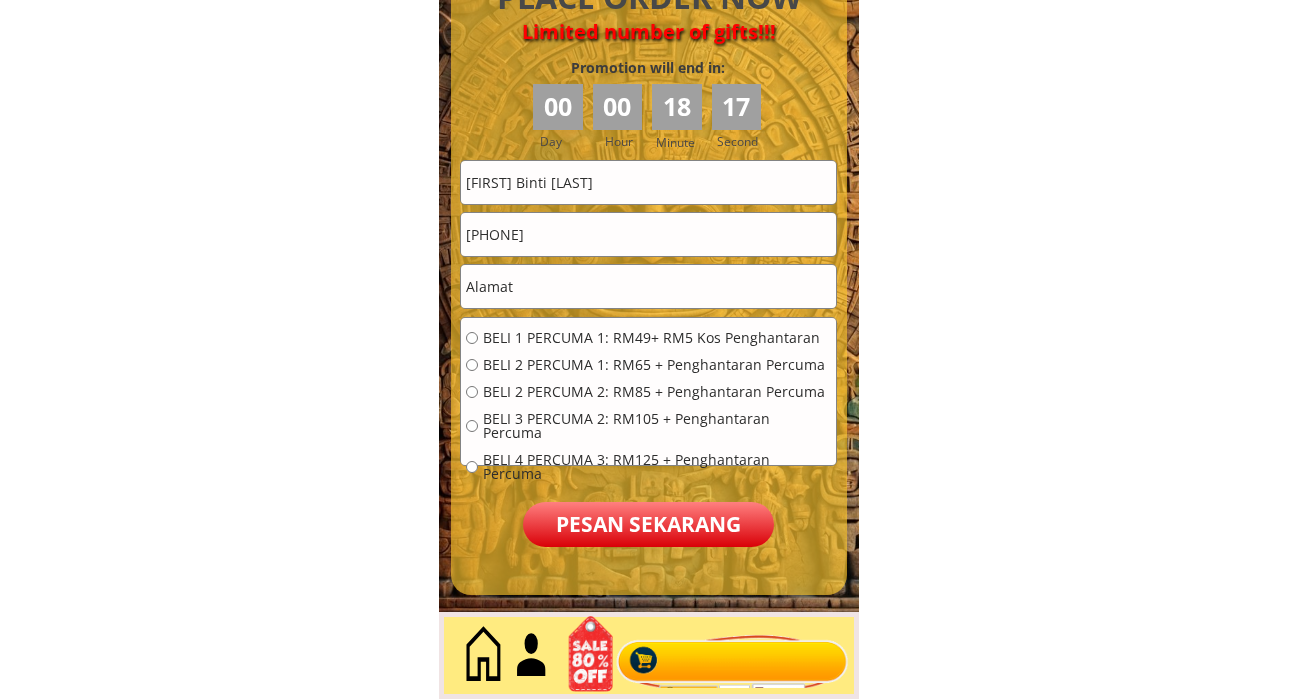 click at bounding box center [648, 286] 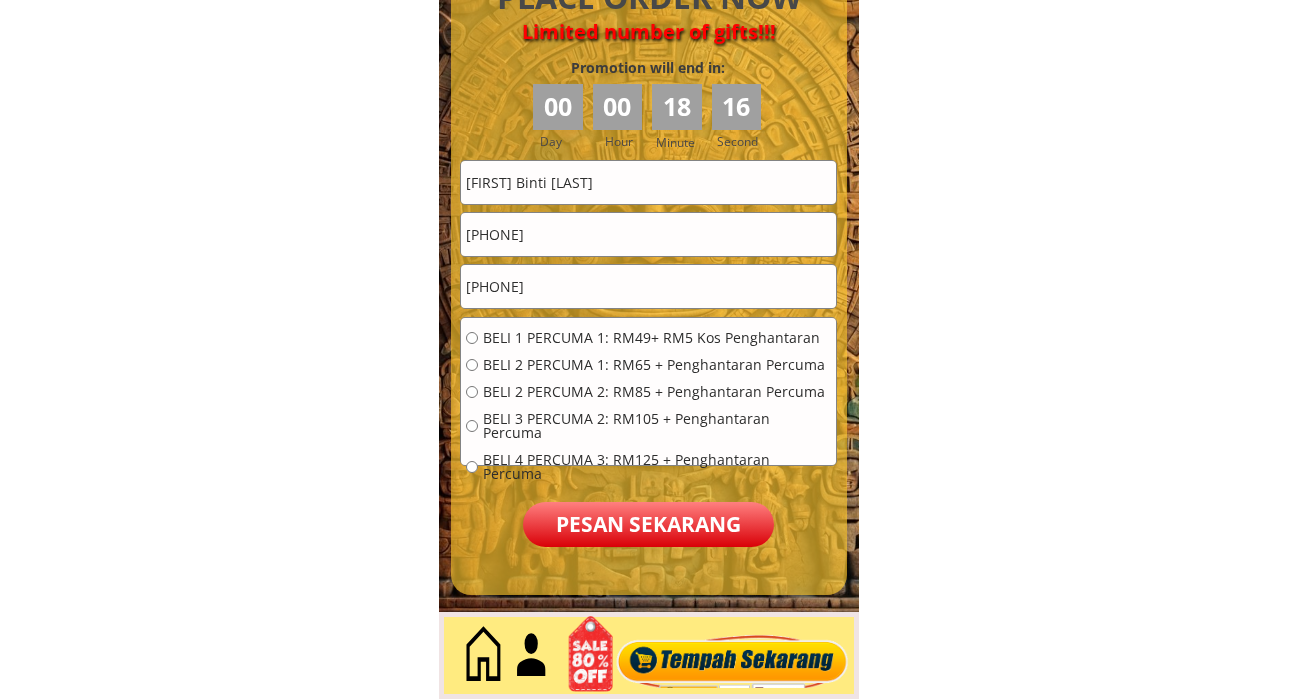 type 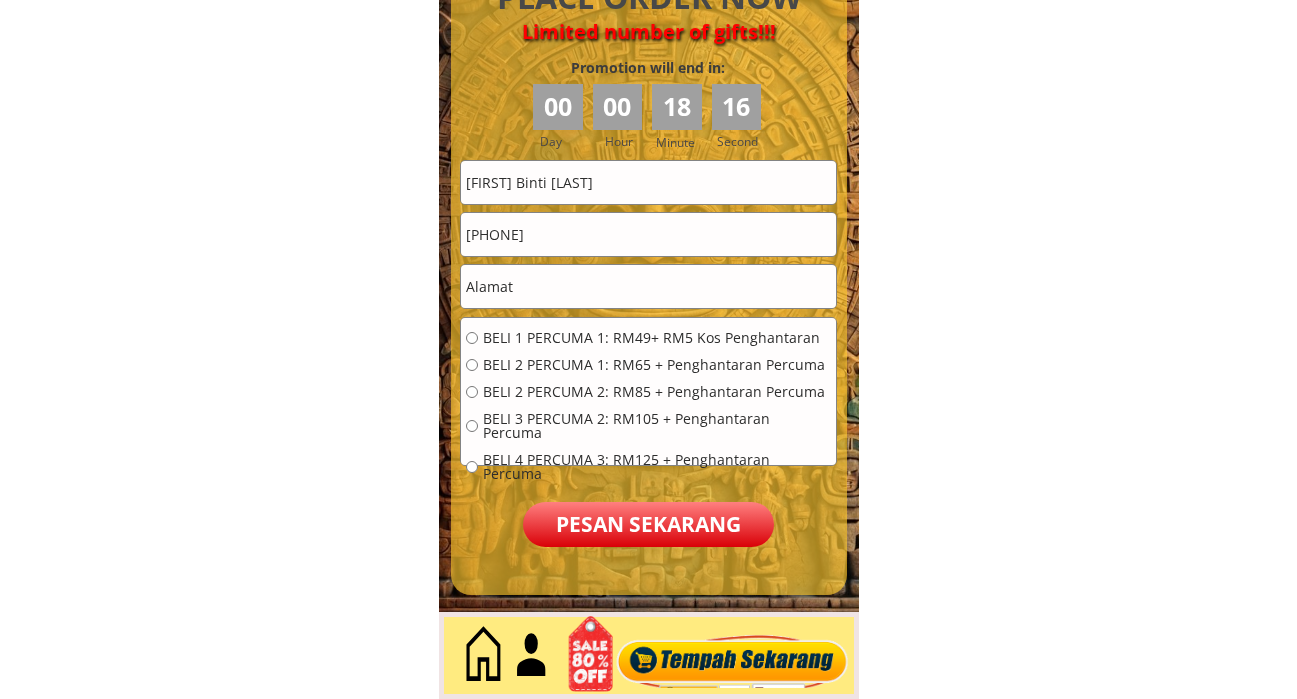 click on "[PHONE]" at bounding box center (648, 234) 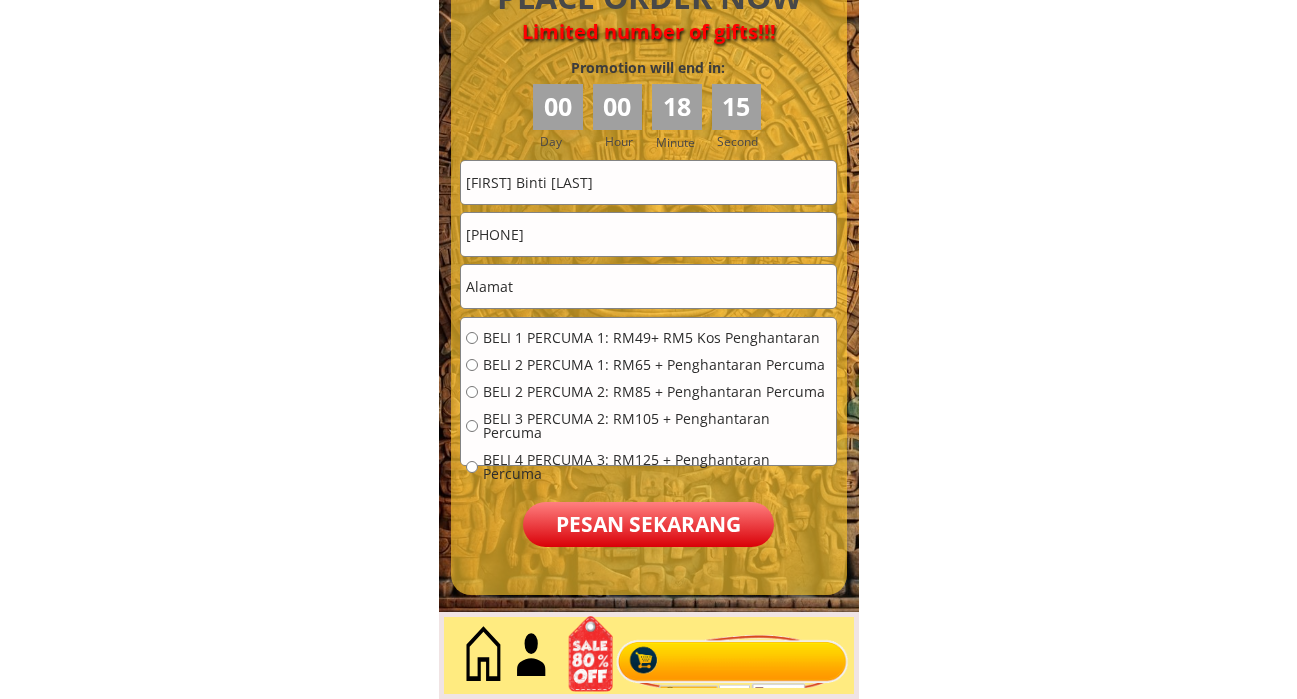 click on "[PHONE]" at bounding box center (648, 234) 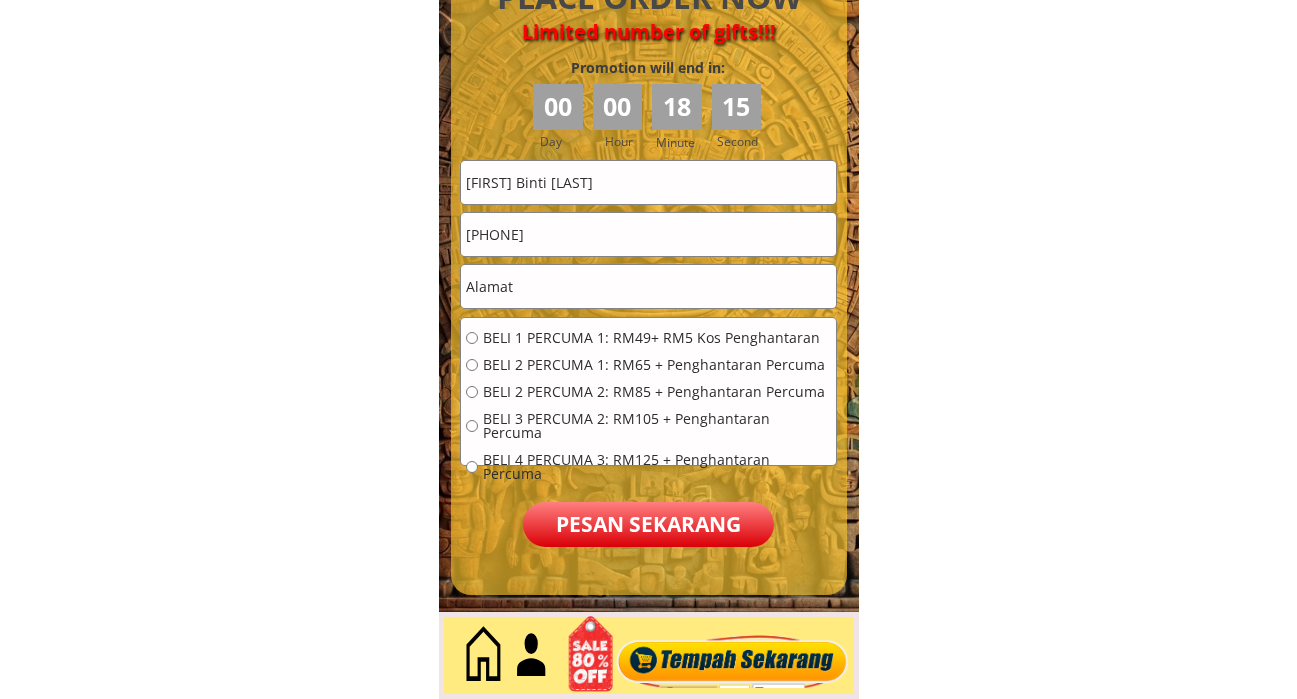 paste on "[PHONE]" 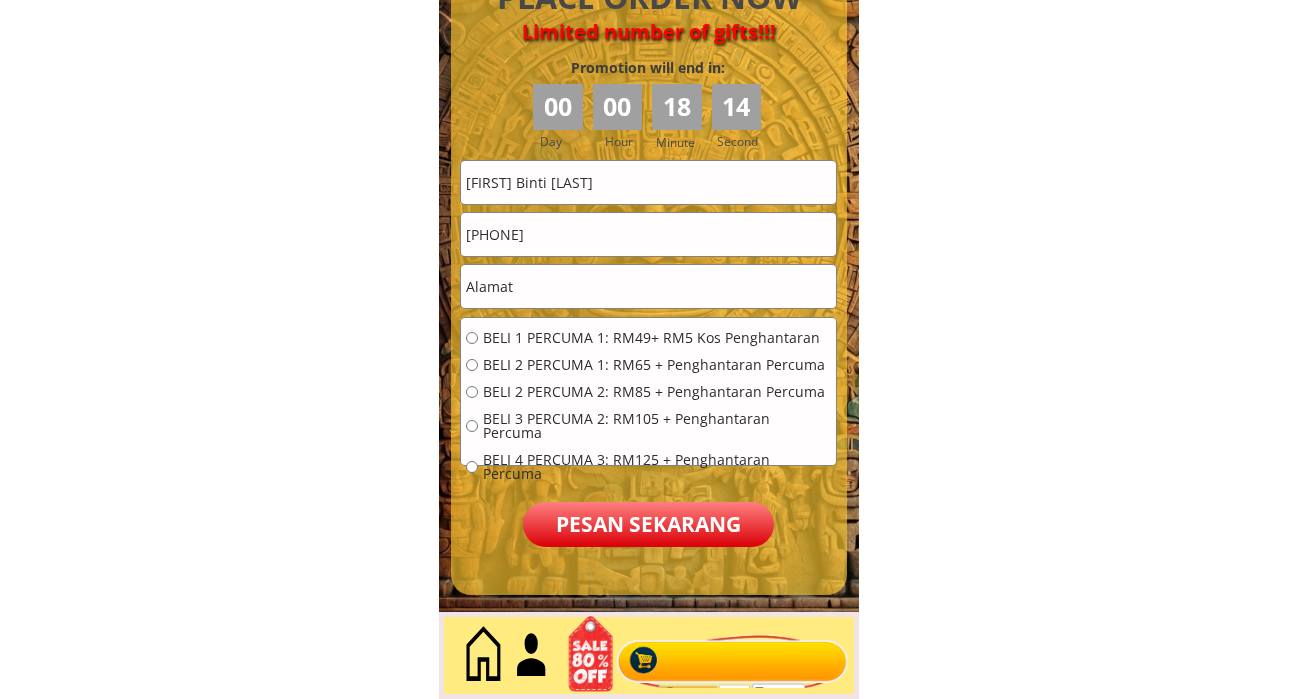 type on "[PHONE]" 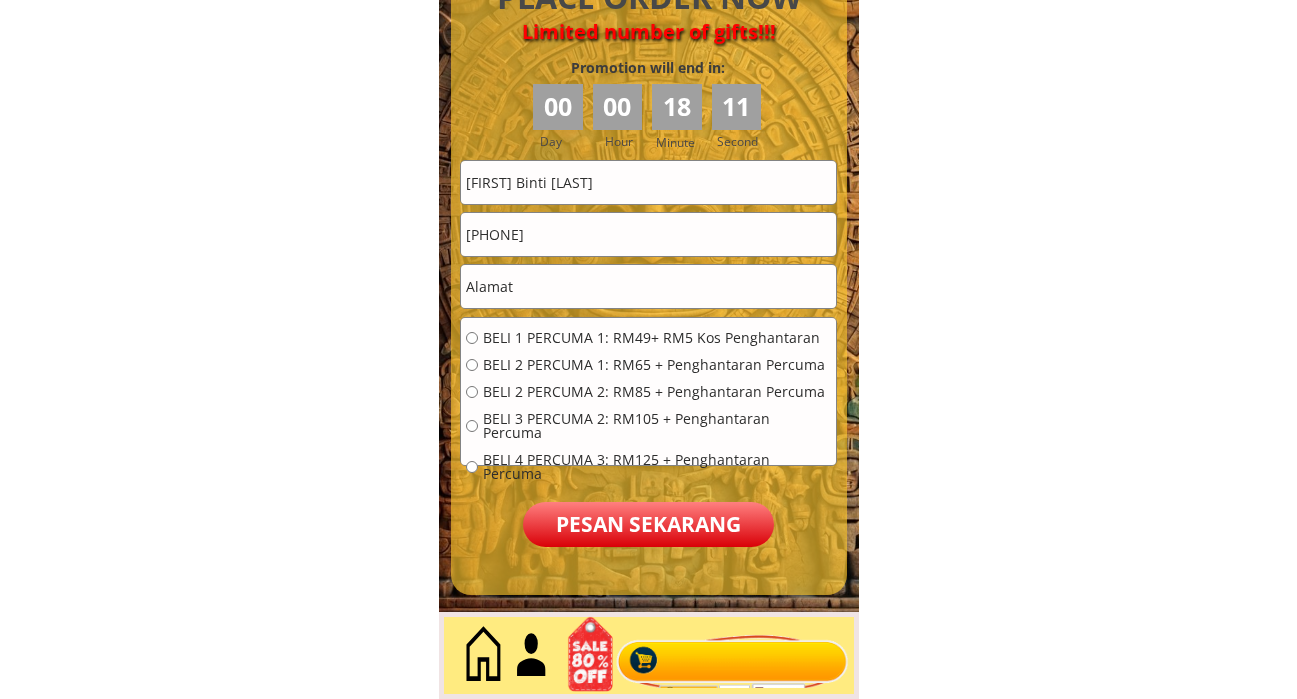 click on "[FIRST] Binti [LAST]" at bounding box center (648, 182) 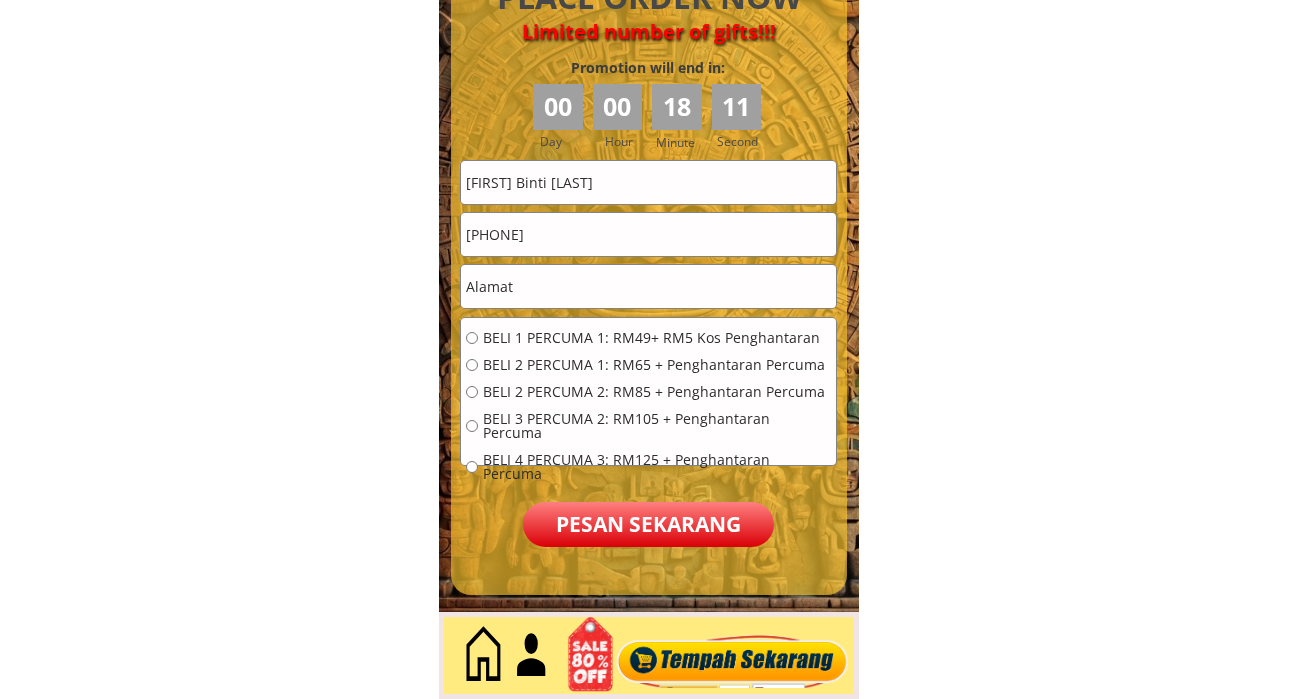 click on "[FIRST] Binti [LAST]" at bounding box center [648, 182] 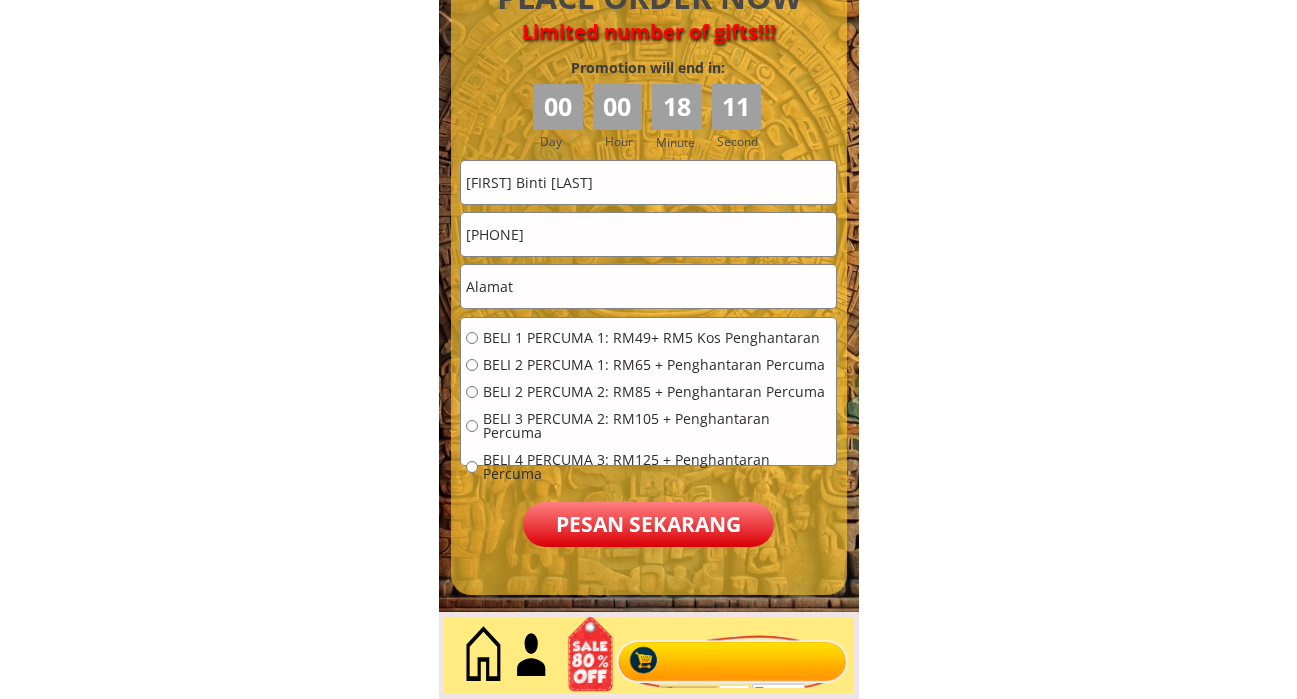paste on "[FIRST] Binti [LAST]" 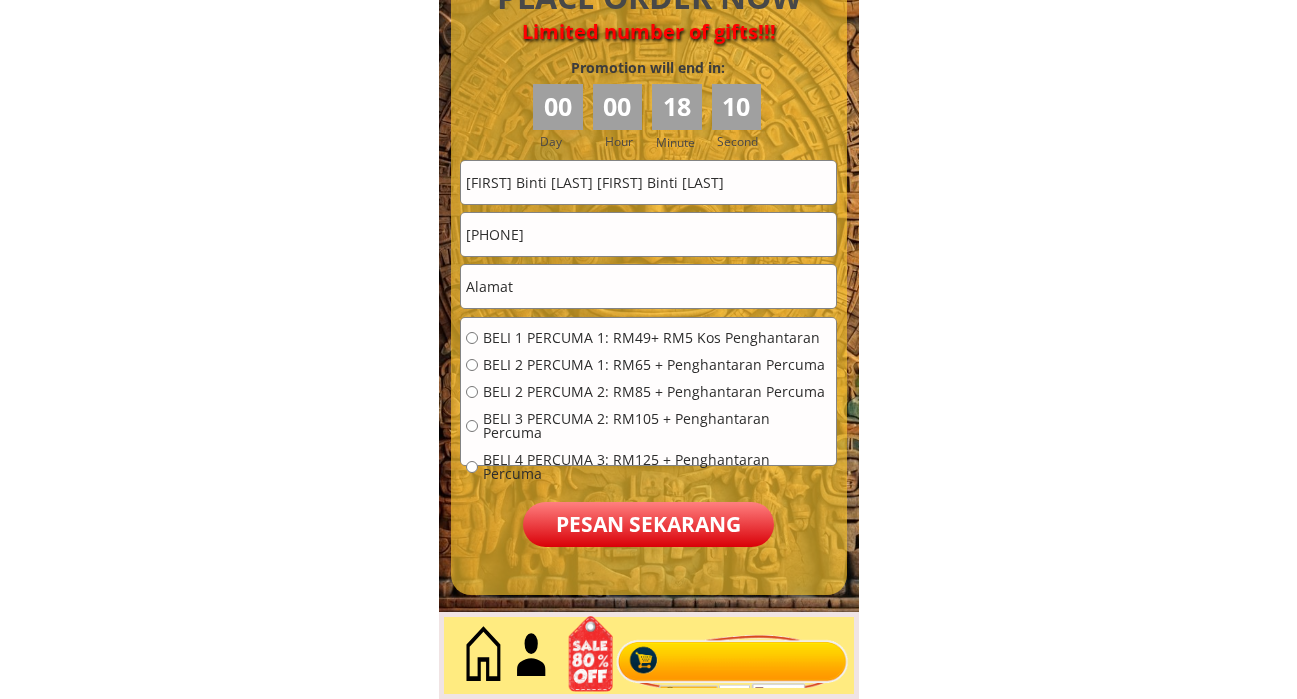 click on "[FIRST] Binti [LAST] [FIRST] Binti [LAST]" at bounding box center (648, 182) 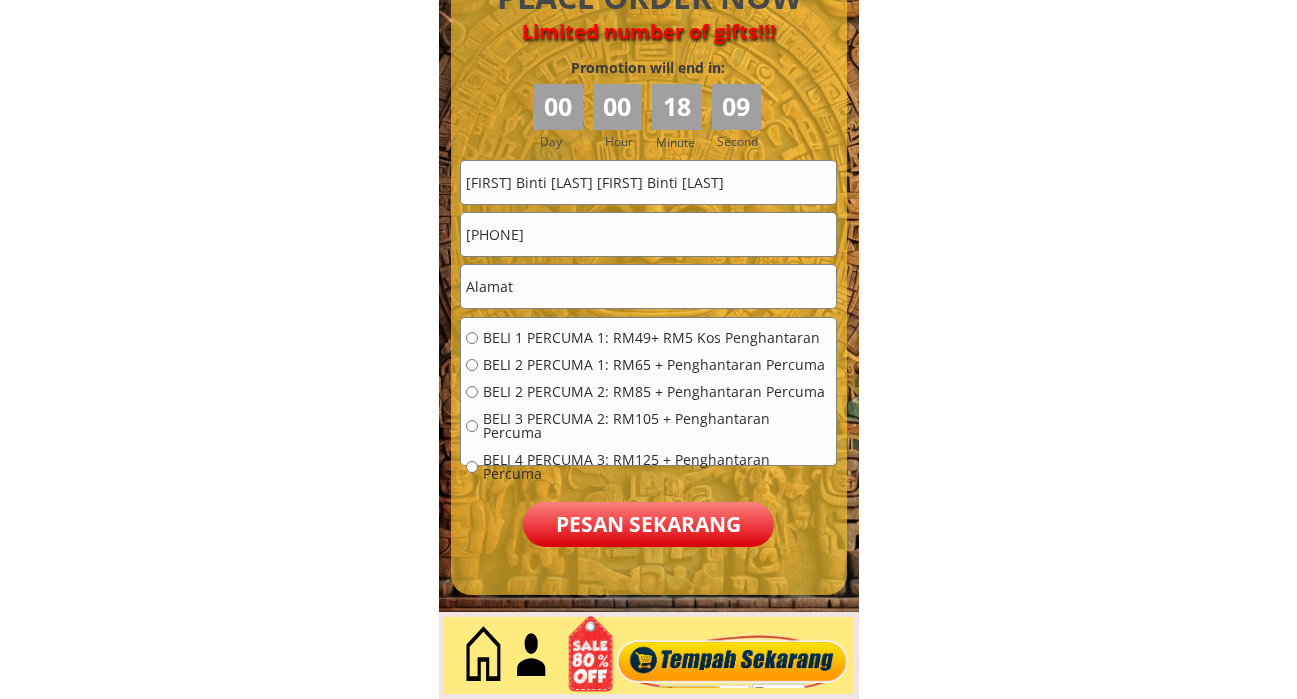 click on "[FIRST] Binti [LAST] [FIRST] Binti [LAST]" at bounding box center [648, 182] 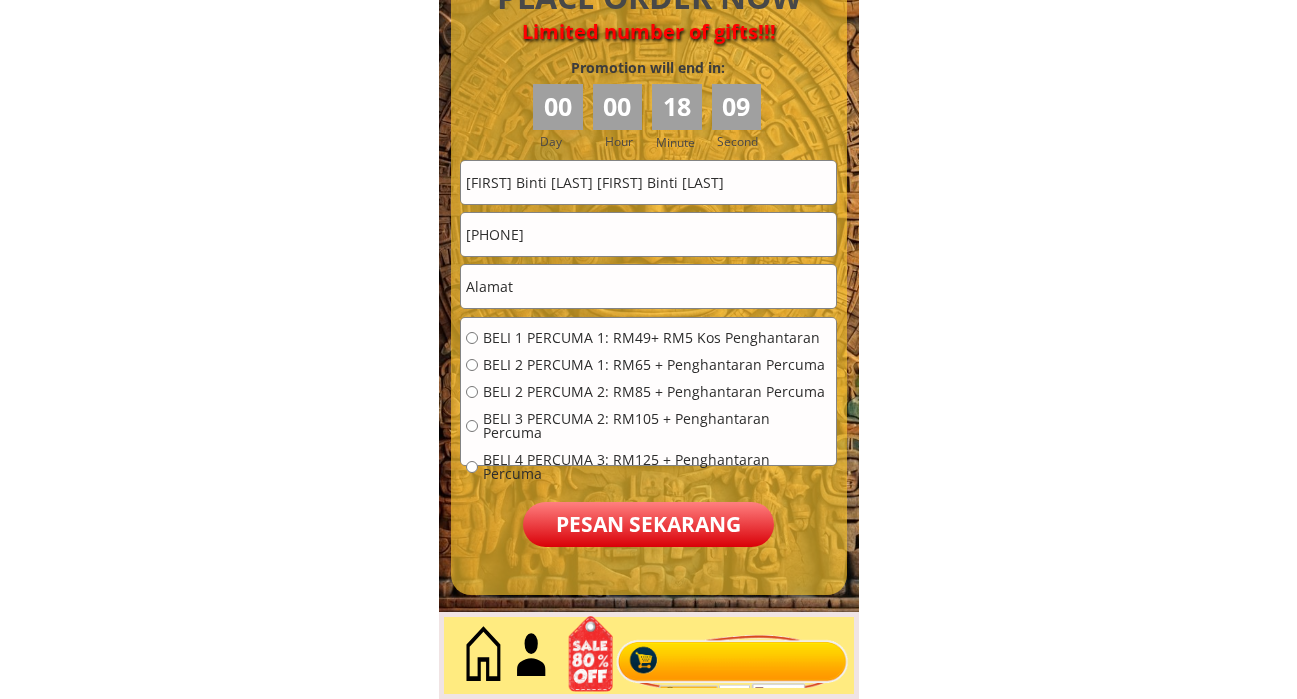 paste 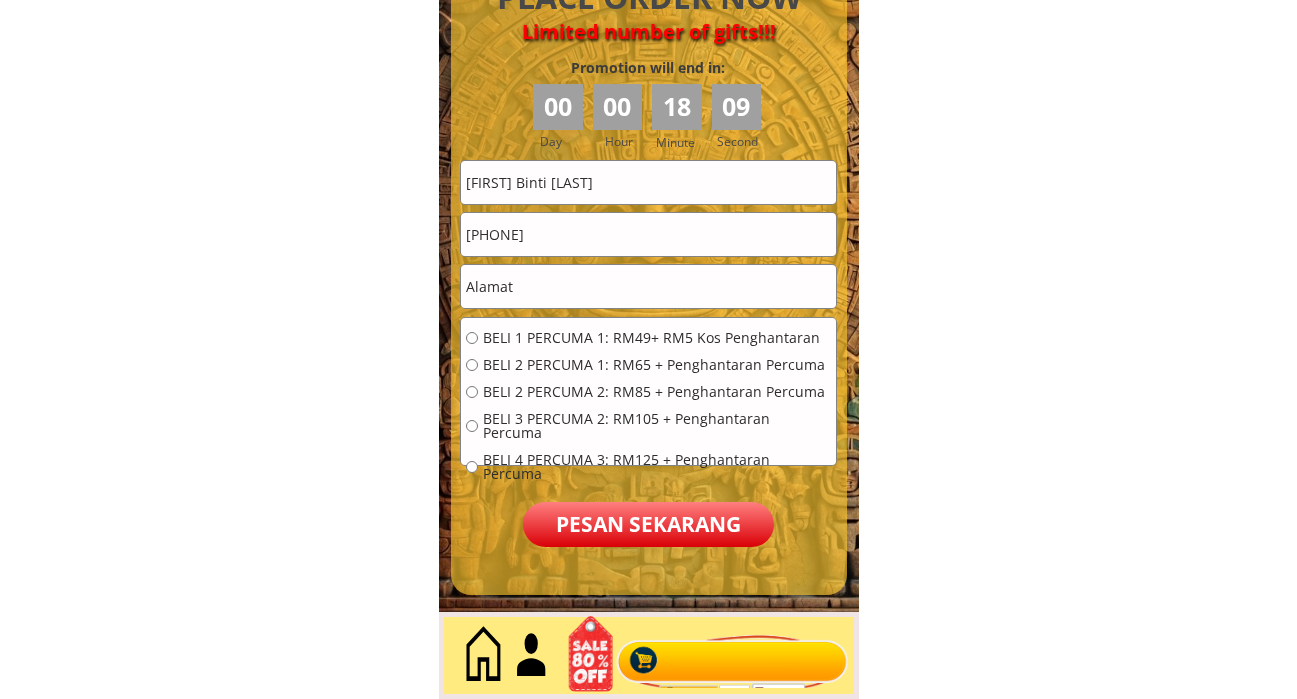 type on "[FIRST] Binti [LAST]" 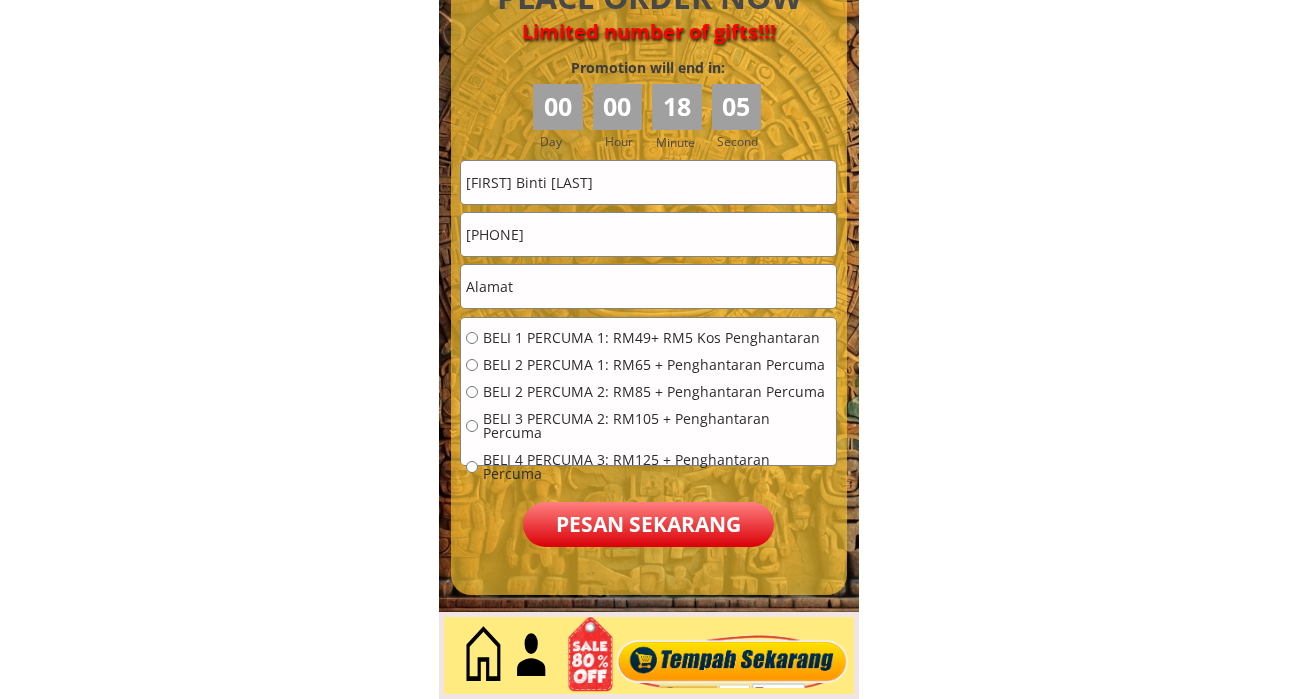 paste on "[CITY]" 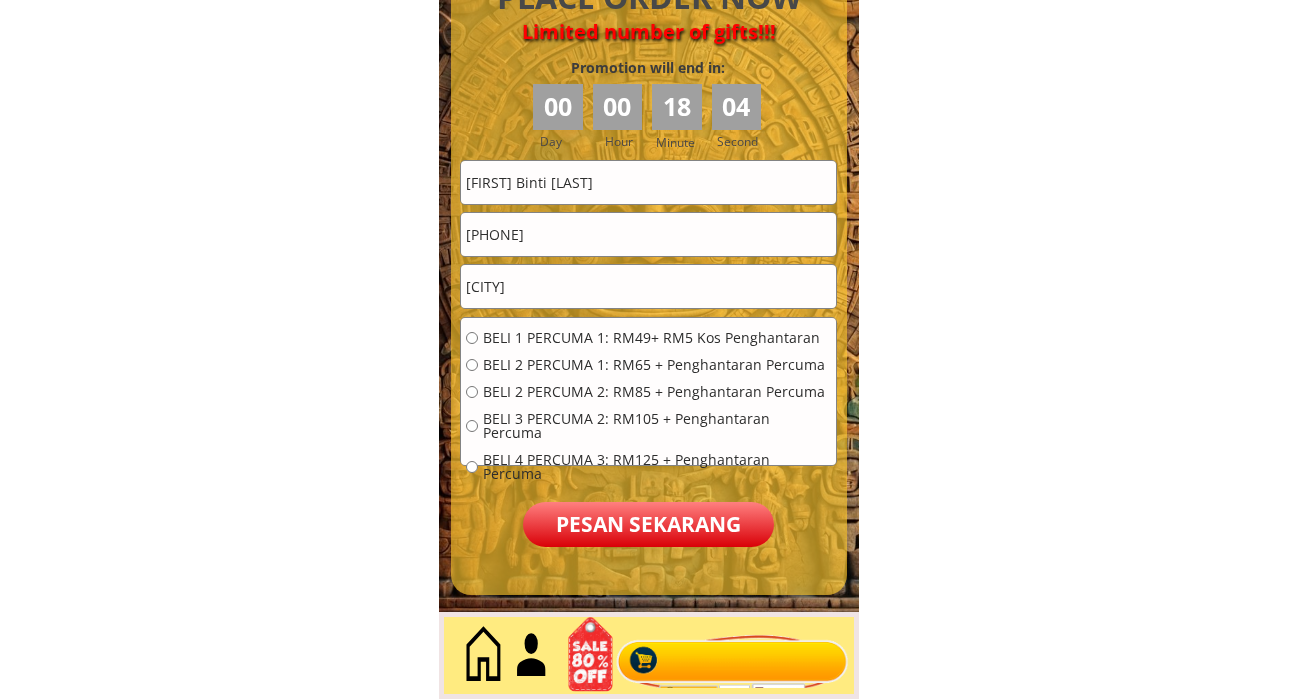 type on "[CITY]" 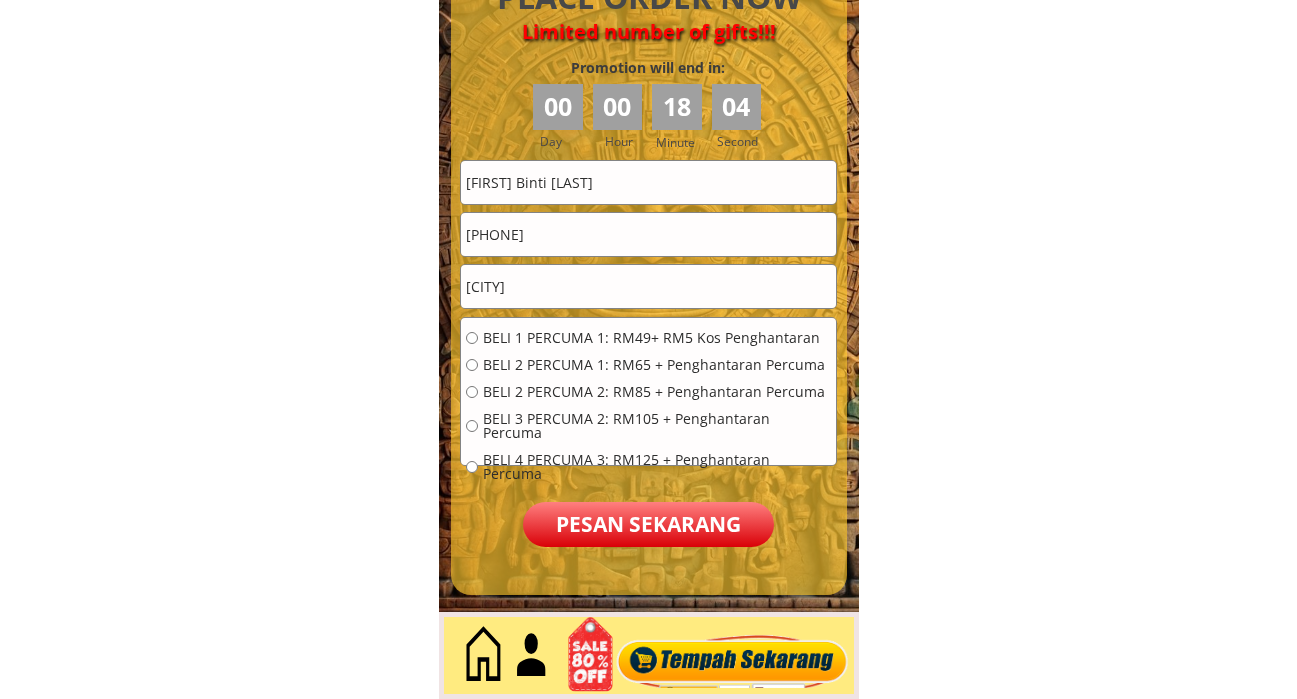 click on "BELI 1 PERCUMA 1: RM49+ RM5 Kos  Penghantaran" at bounding box center [657, 338] 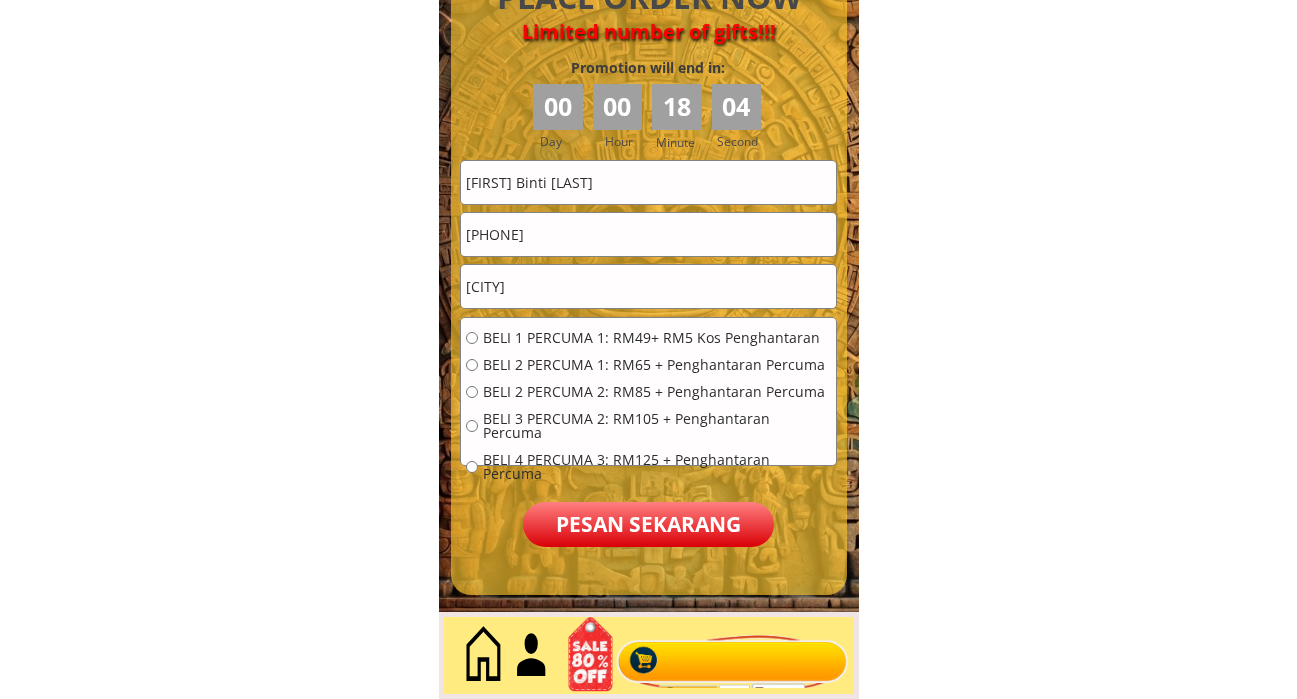 radio on "true" 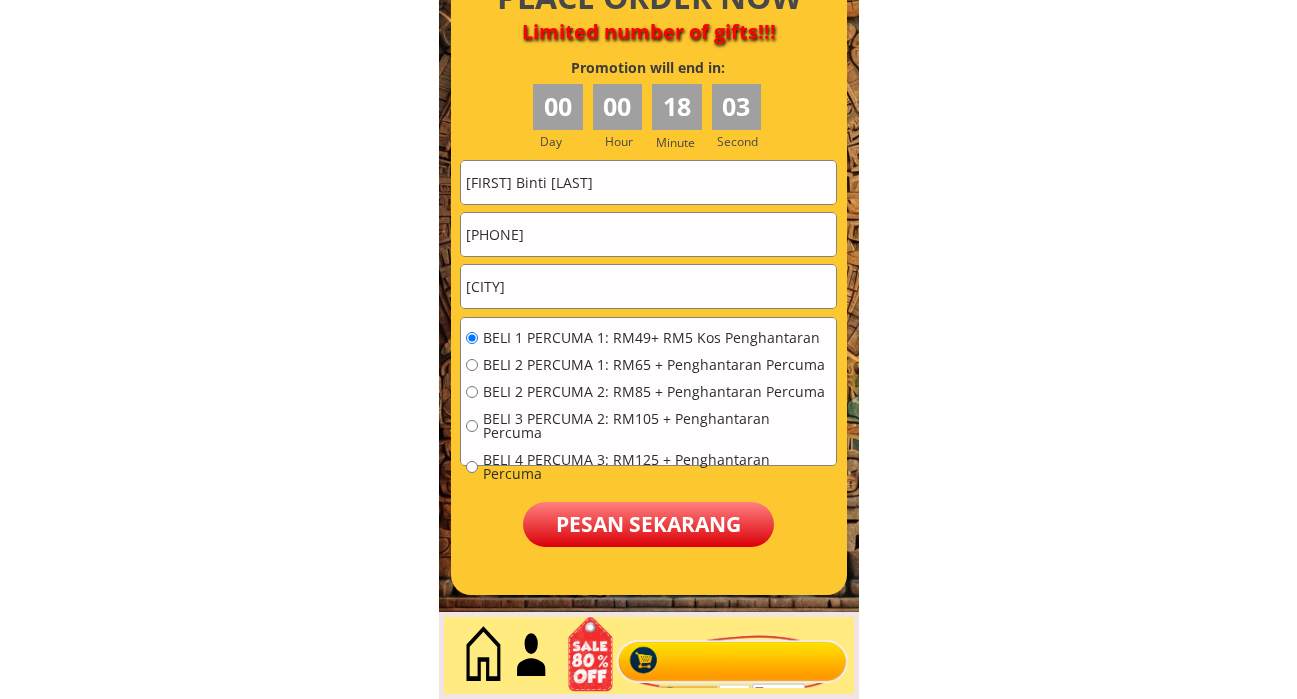 click at bounding box center (649, 279) 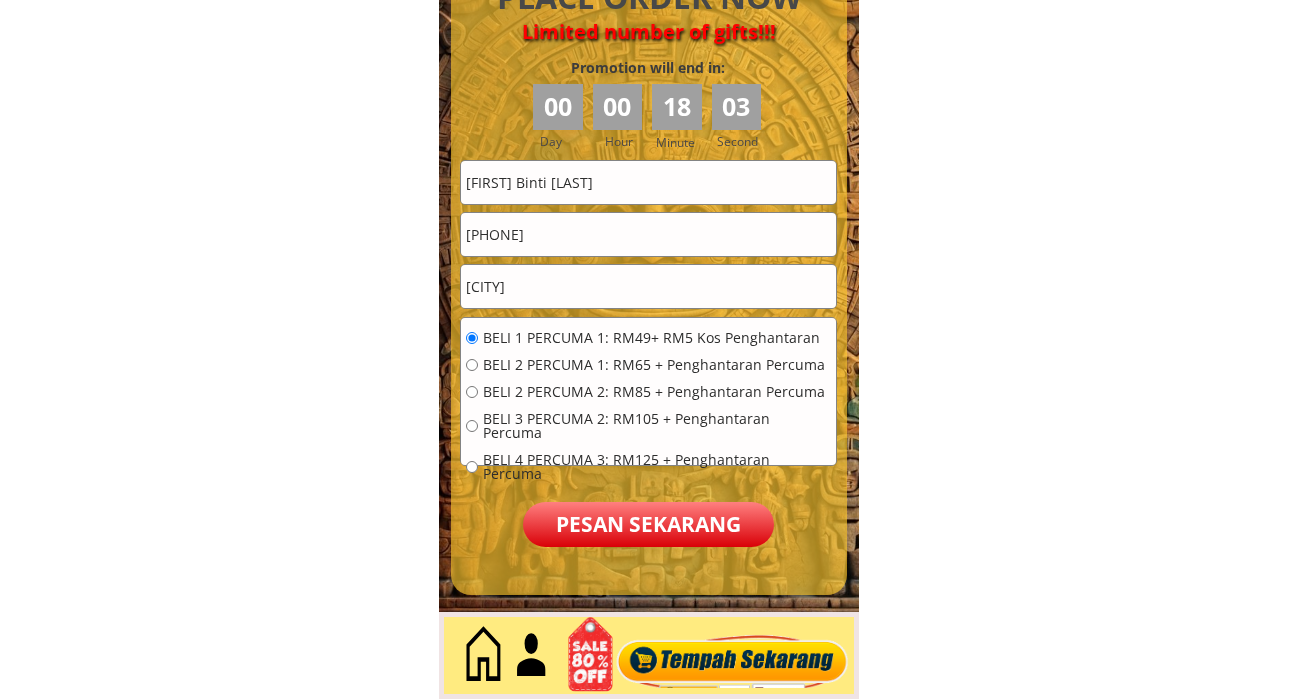 drag, startPoint x: 668, startPoint y: 534, endPoint x: 662, endPoint y: 481, distance: 53.338543 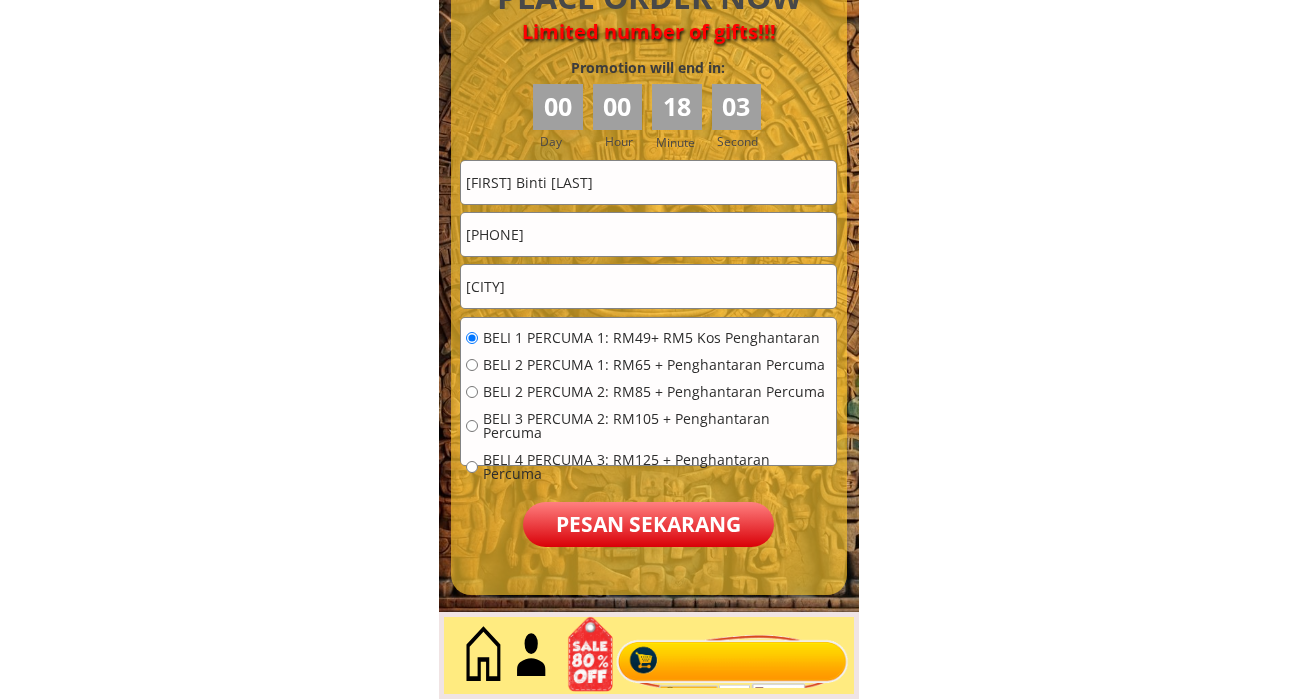 click on "Pesan sekarang" at bounding box center (648, 524) 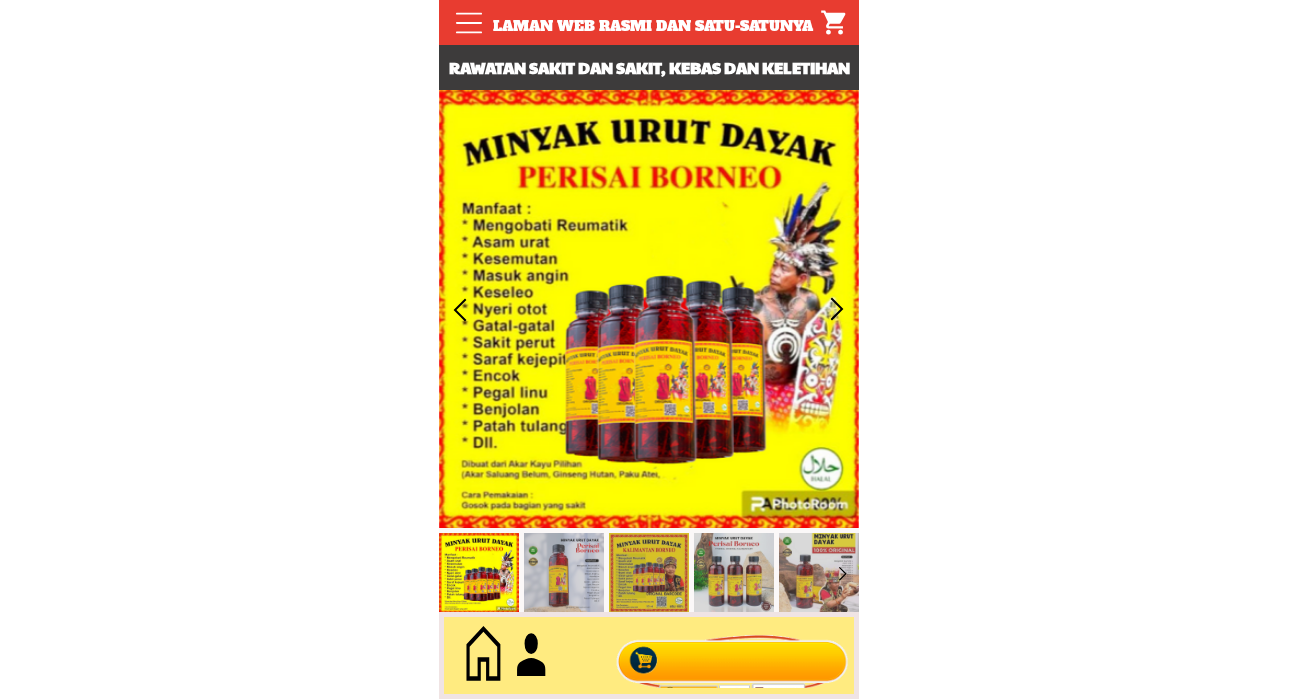 scroll, scrollTop: 0, scrollLeft: 0, axis: both 